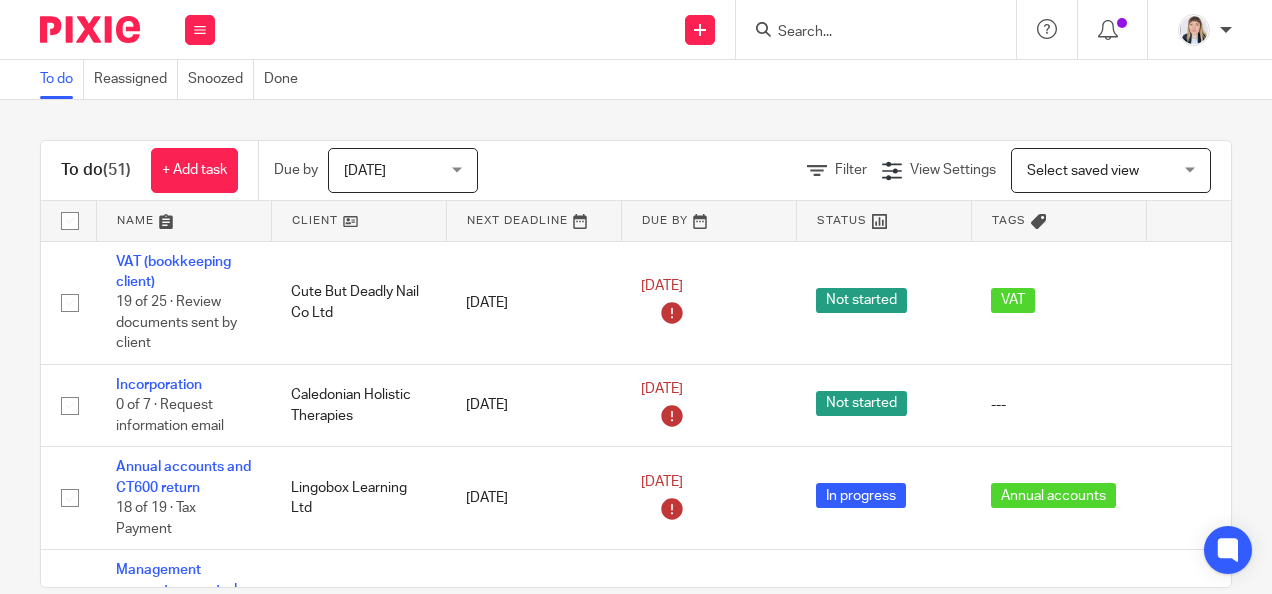 scroll, scrollTop: 0, scrollLeft: 0, axis: both 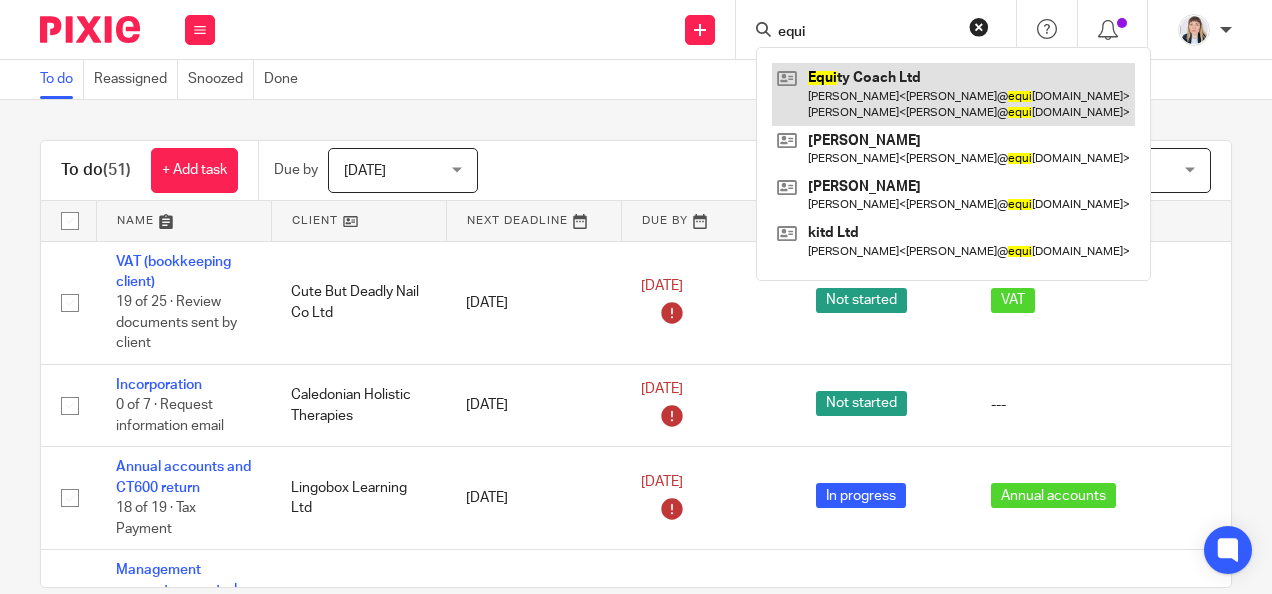 type on "equi" 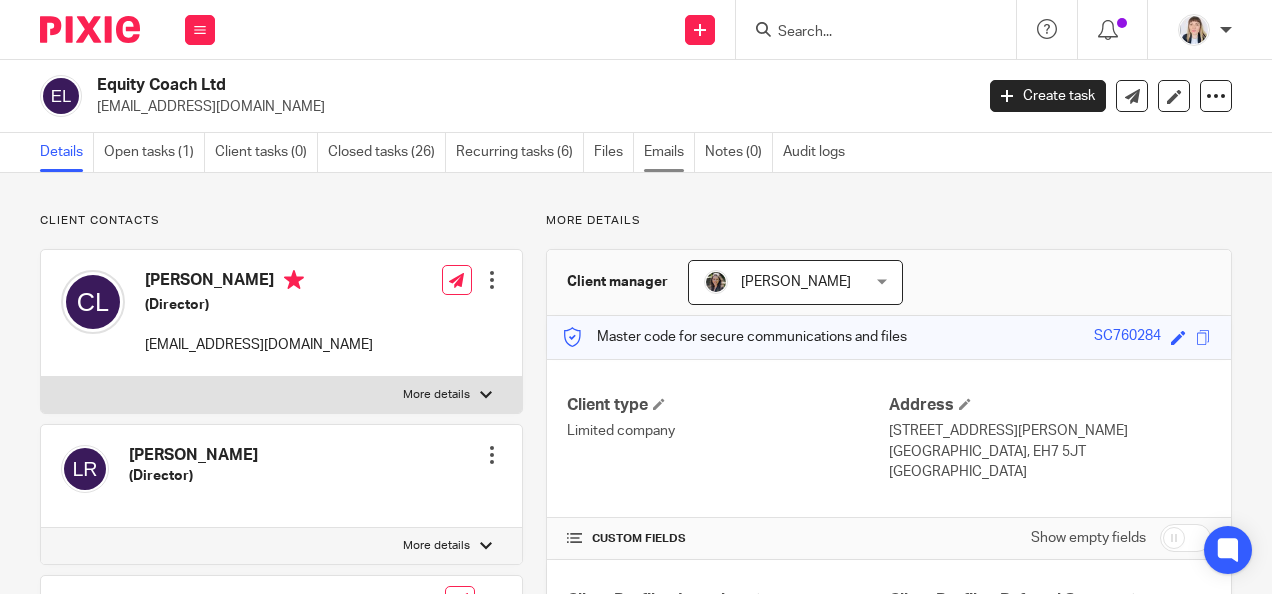 scroll, scrollTop: 0, scrollLeft: 0, axis: both 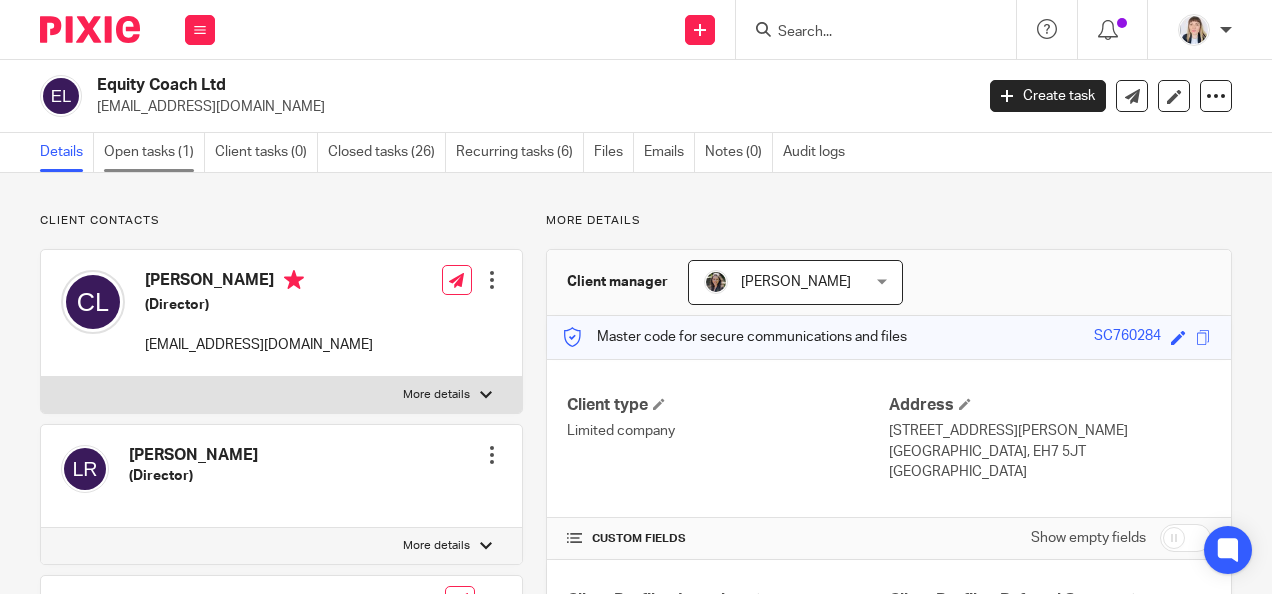 click on "Open tasks (1)" at bounding box center (154, 152) 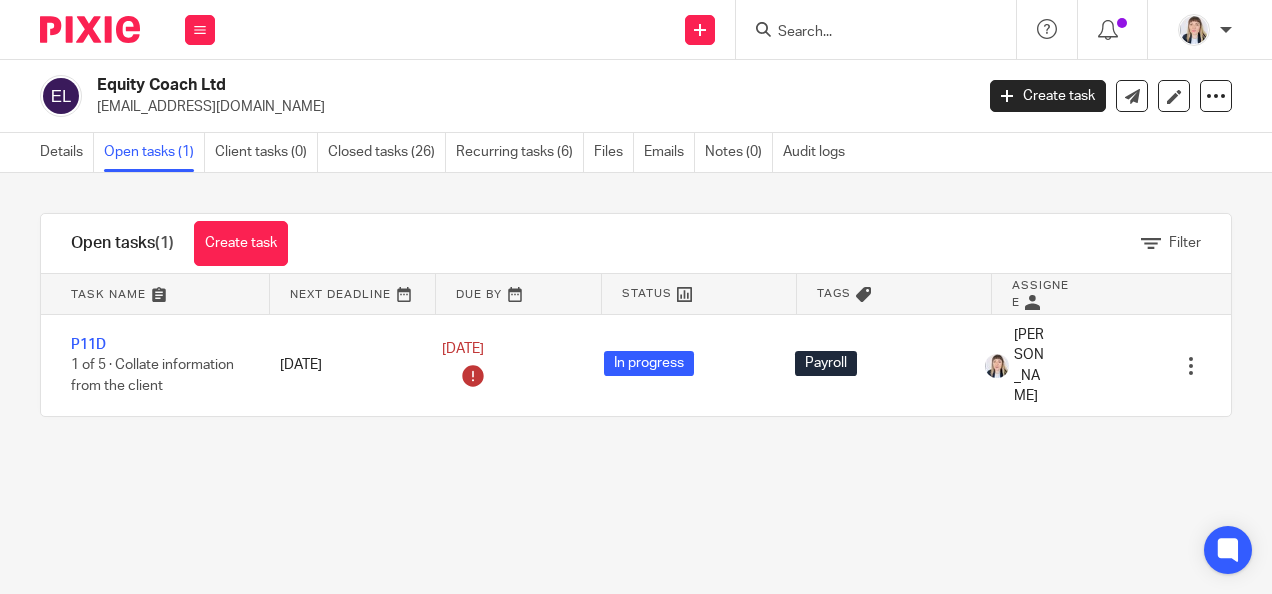 scroll, scrollTop: 0, scrollLeft: 0, axis: both 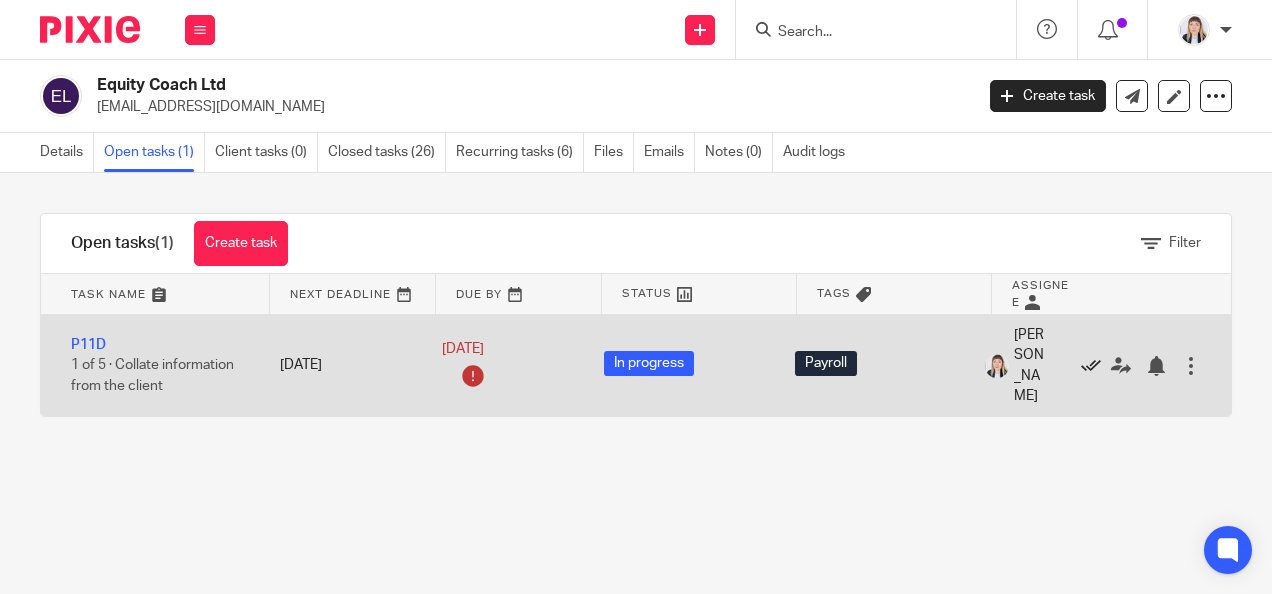 click at bounding box center (1091, 366) 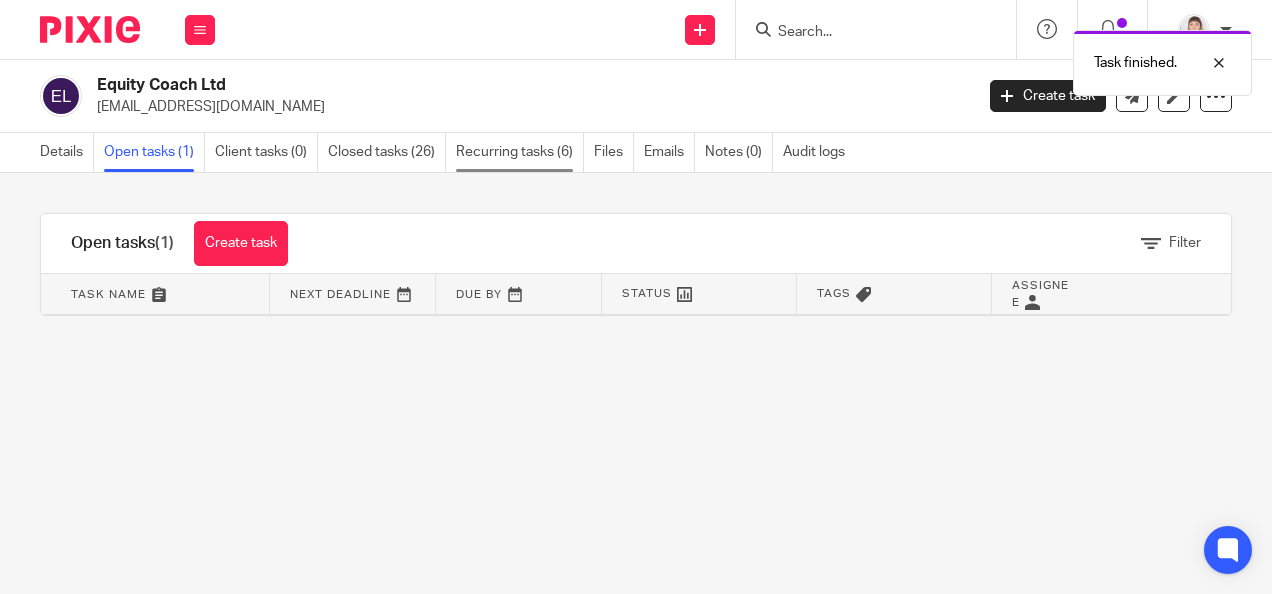 click on "Recurring tasks (6)" at bounding box center [520, 152] 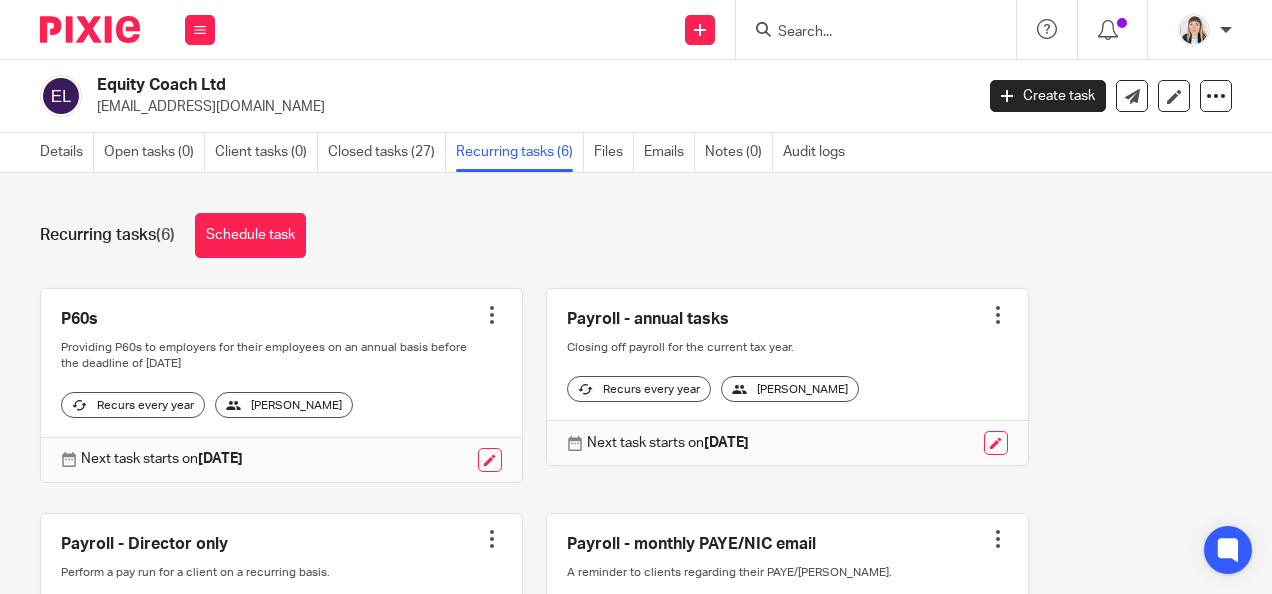 scroll, scrollTop: 0, scrollLeft: 0, axis: both 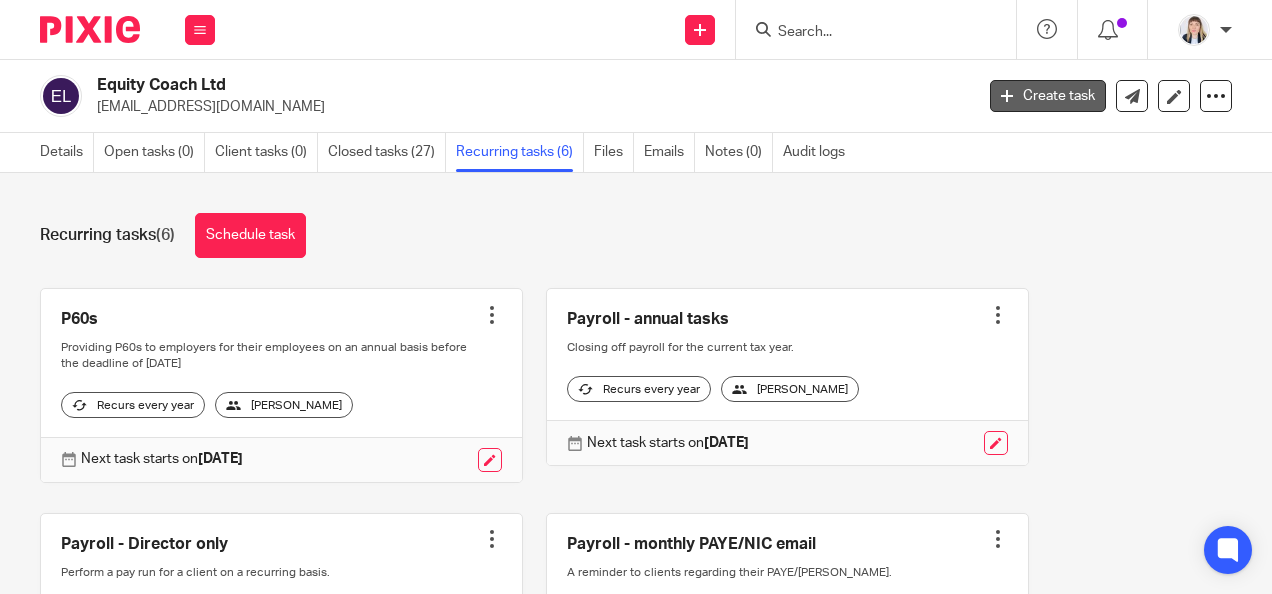 click on "Create task" at bounding box center (1048, 96) 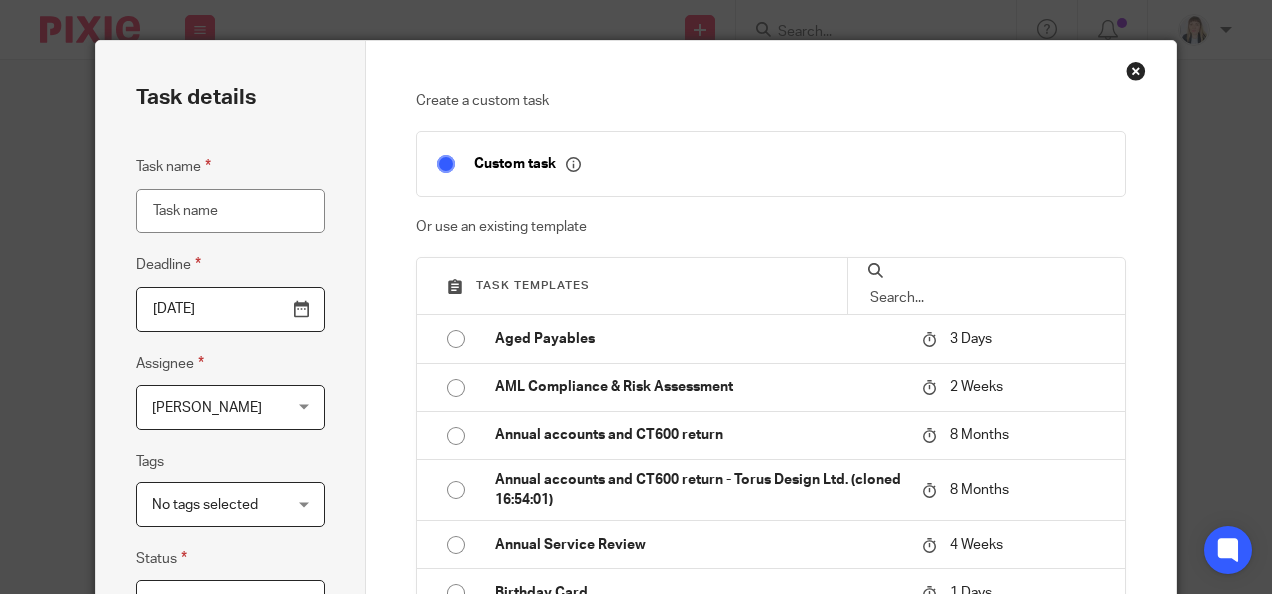 scroll, scrollTop: 0, scrollLeft: 0, axis: both 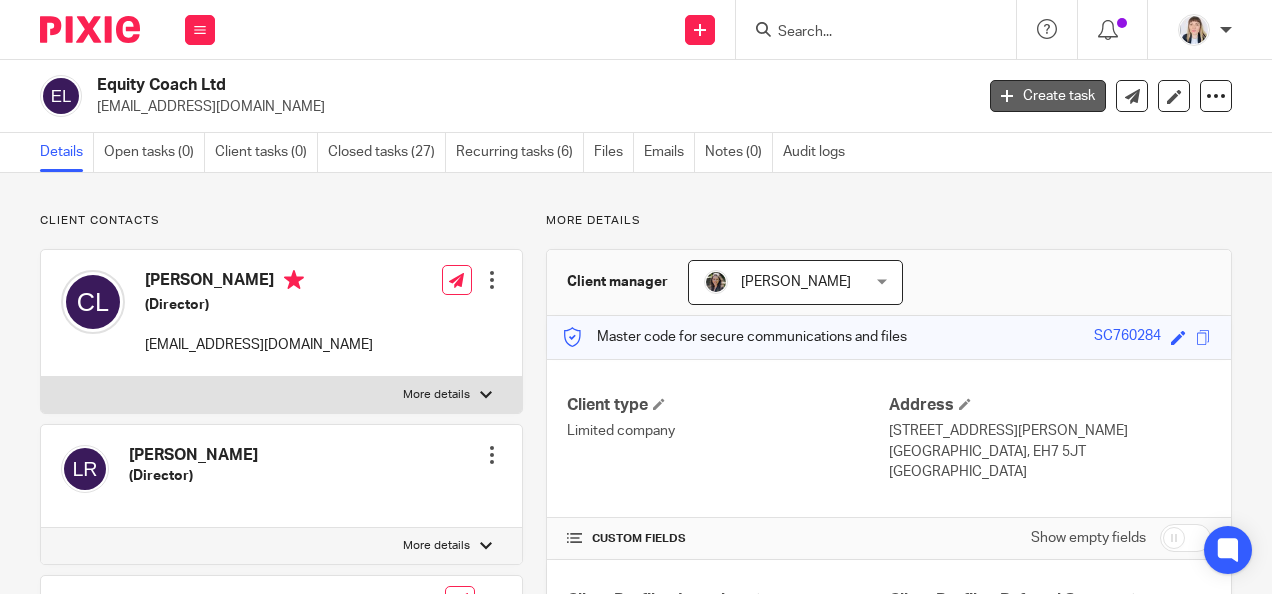click on "Create task" at bounding box center [1048, 96] 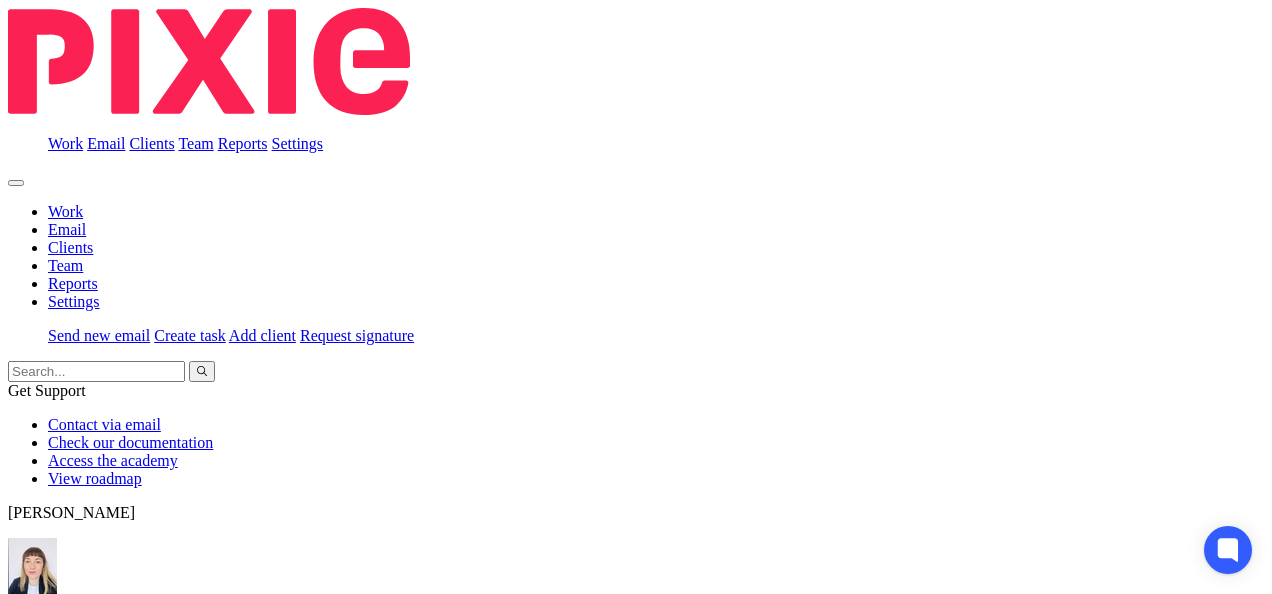 scroll, scrollTop: 0, scrollLeft: 0, axis: both 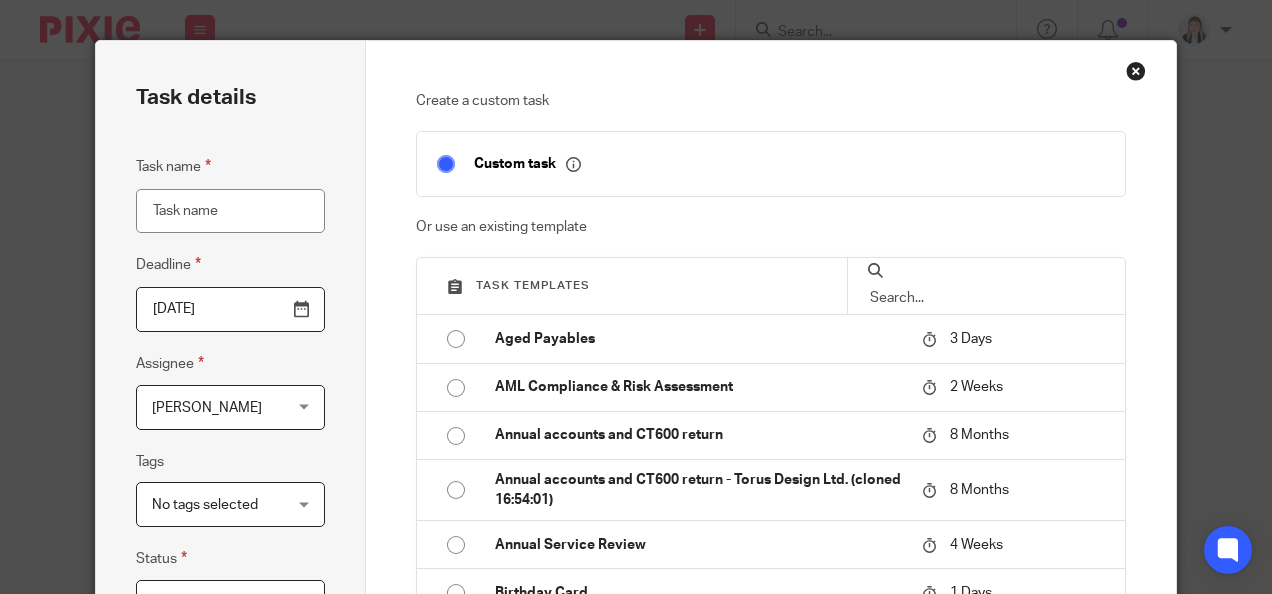 click on "Task name" at bounding box center [230, 211] 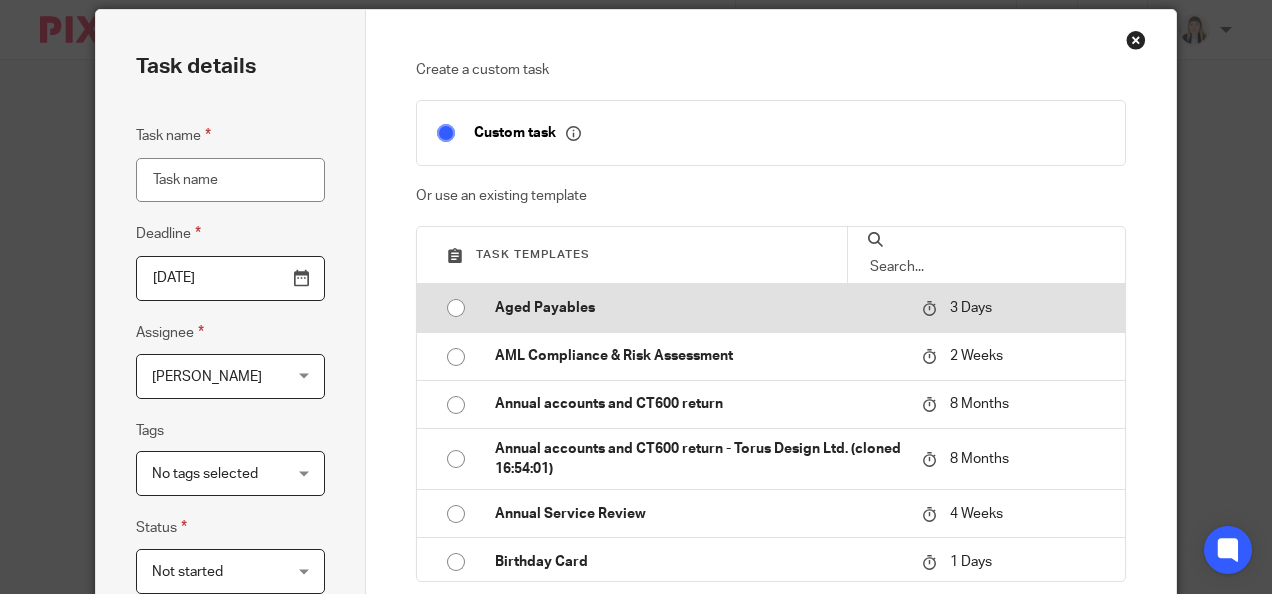 scroll, scrollTop: 0, scrollLeft: 0, axis: both 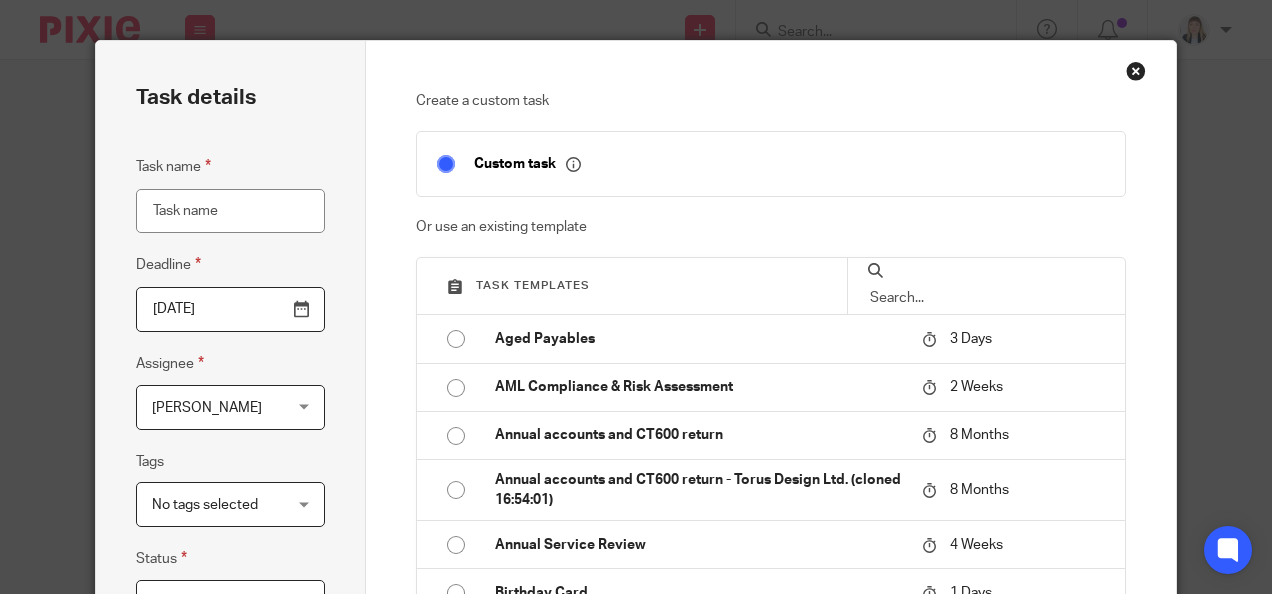 click at bounding box center [986, 286] 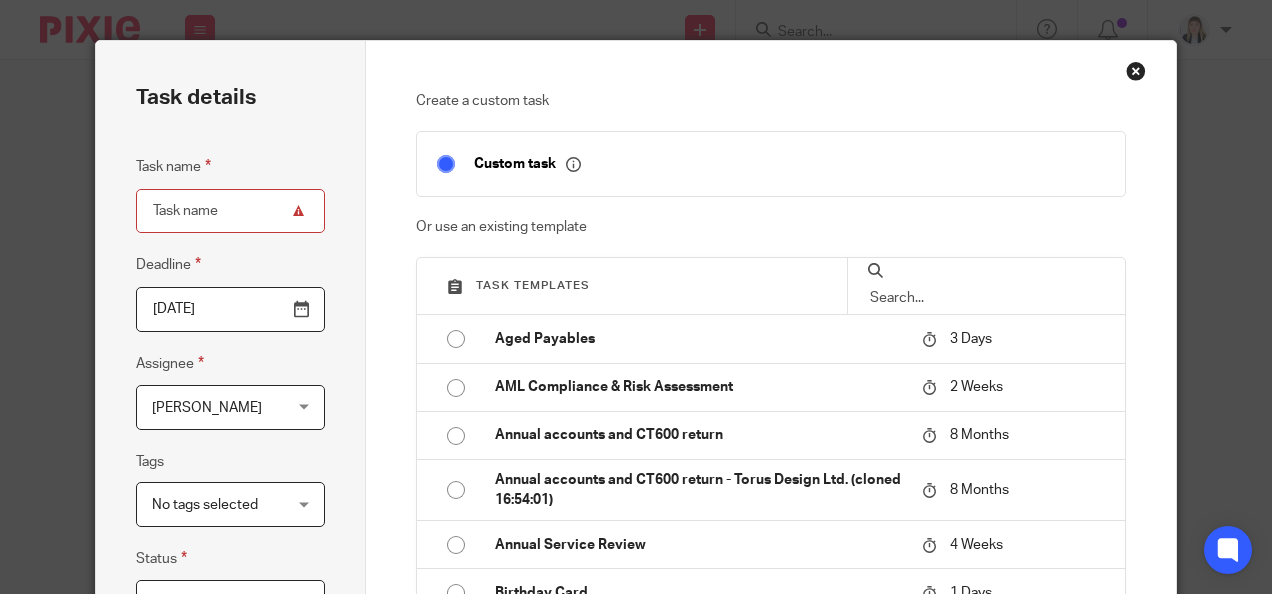 click at bounding box center [875, 270] 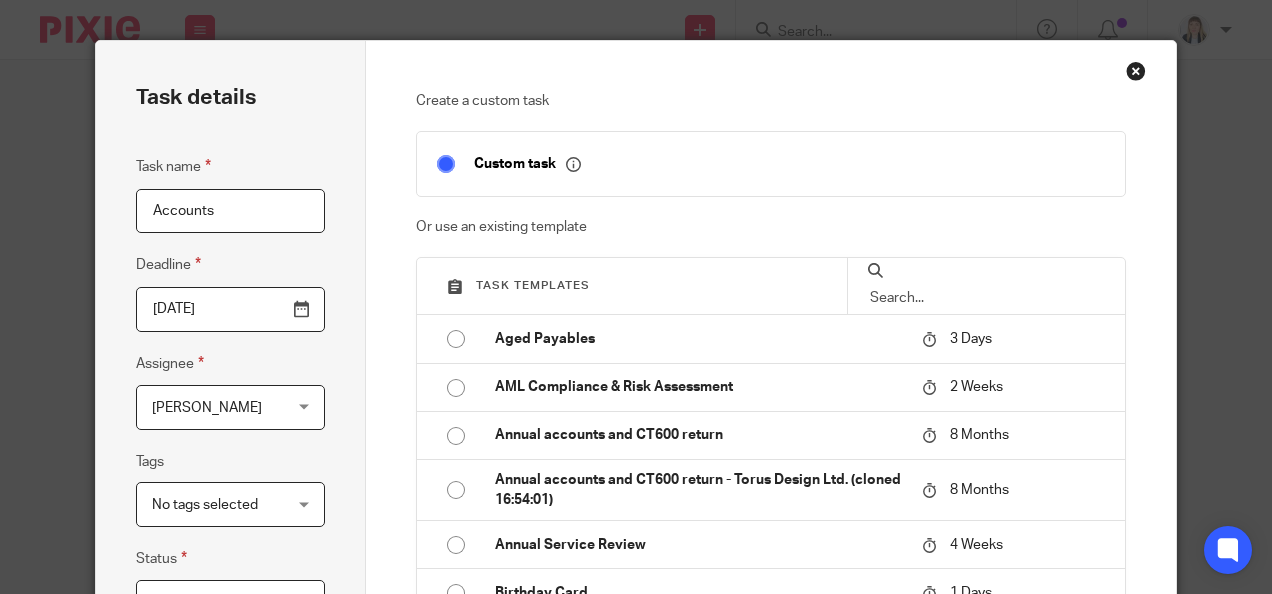 type on "Accounts" 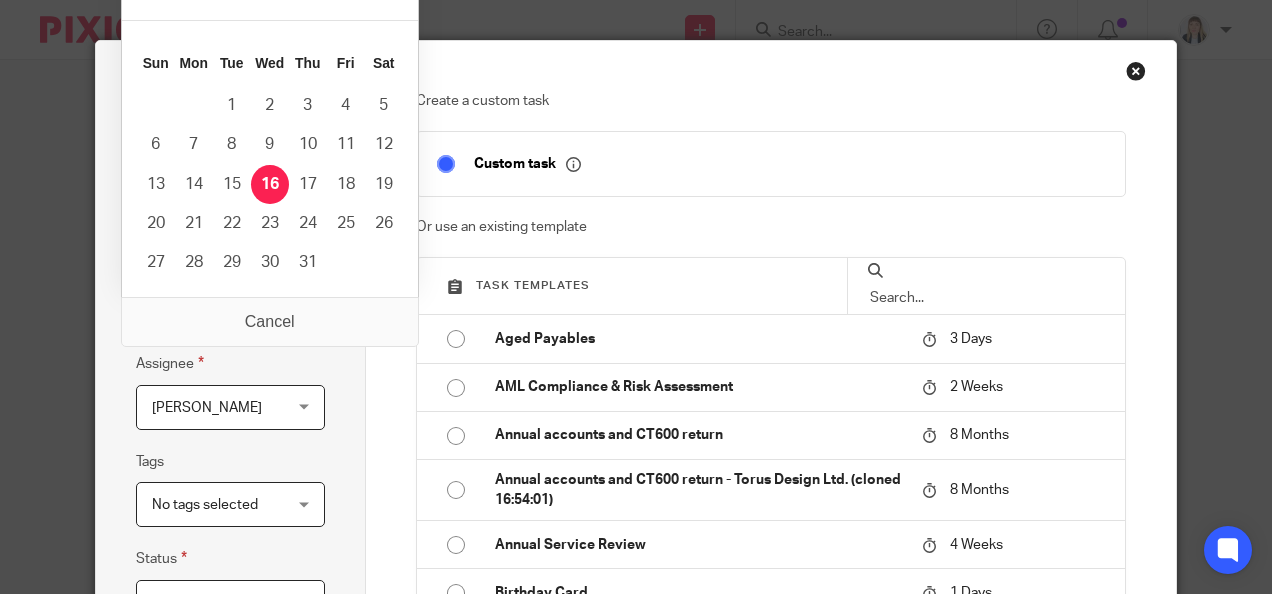 click on "2025-07-16" at bounding box center (230, 309) 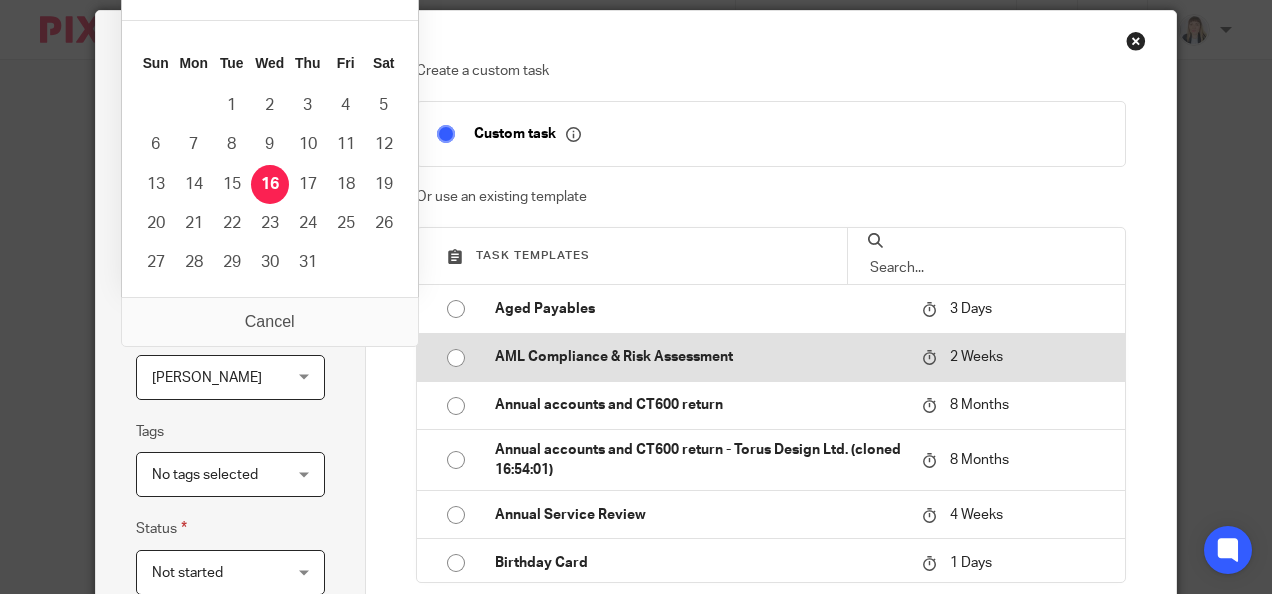 scroll, scrollTop: 0, scrollLeft: 0, axis: both 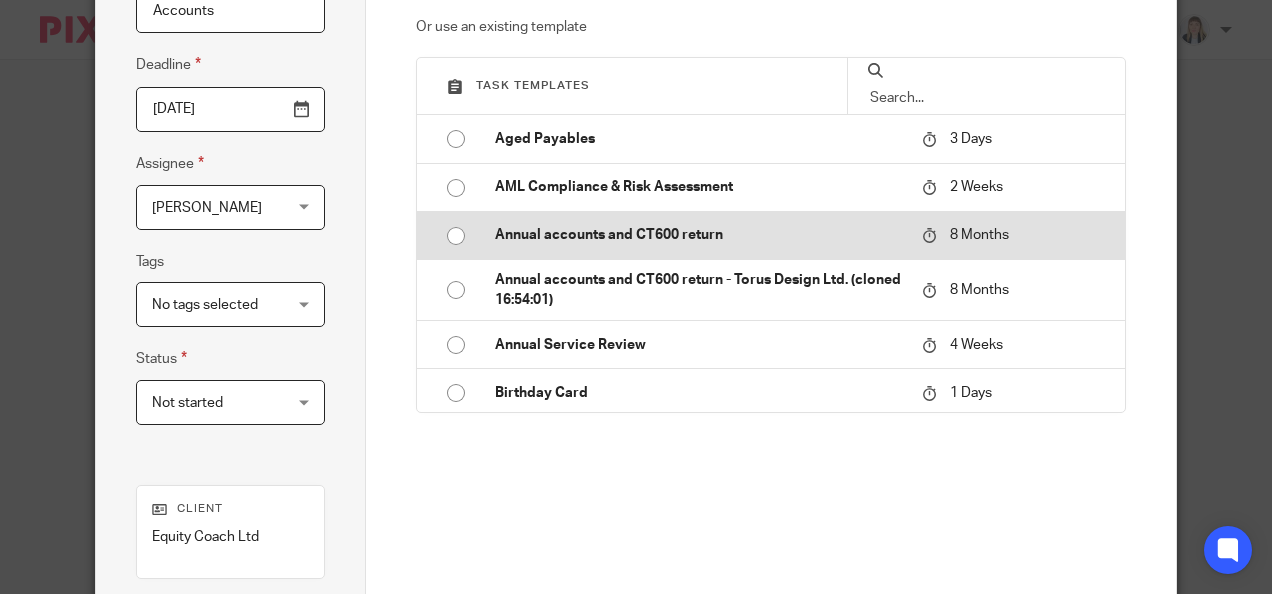 click on "Annual accounts and CT600 return" at bounding box center (698, 235) 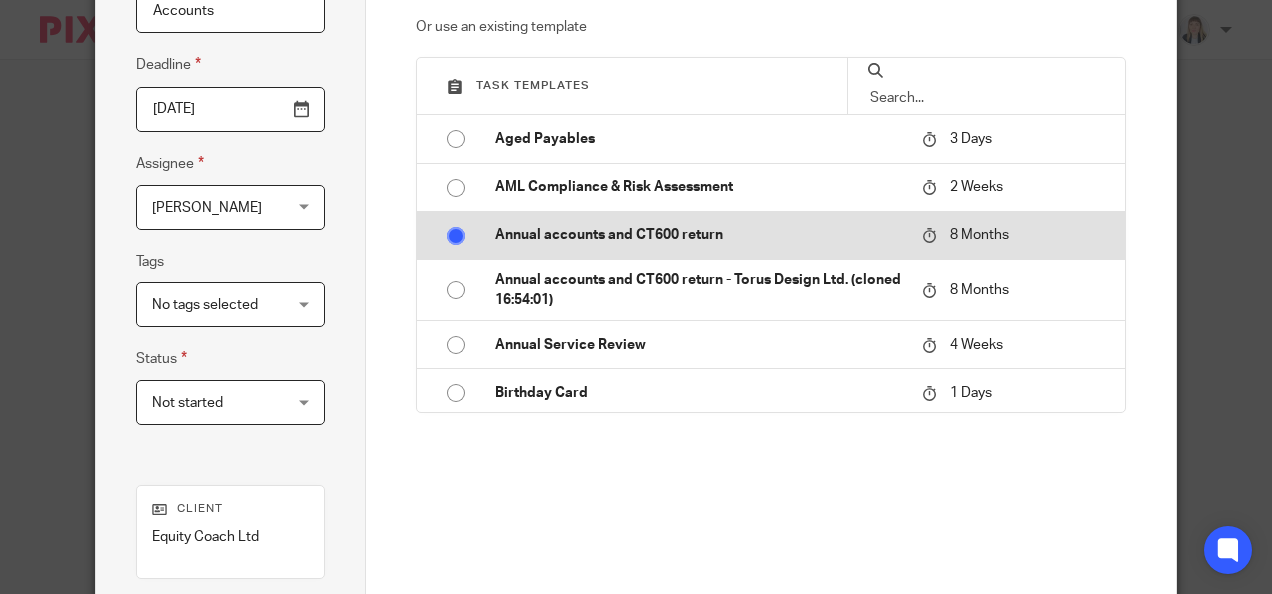 checkbox on "false" 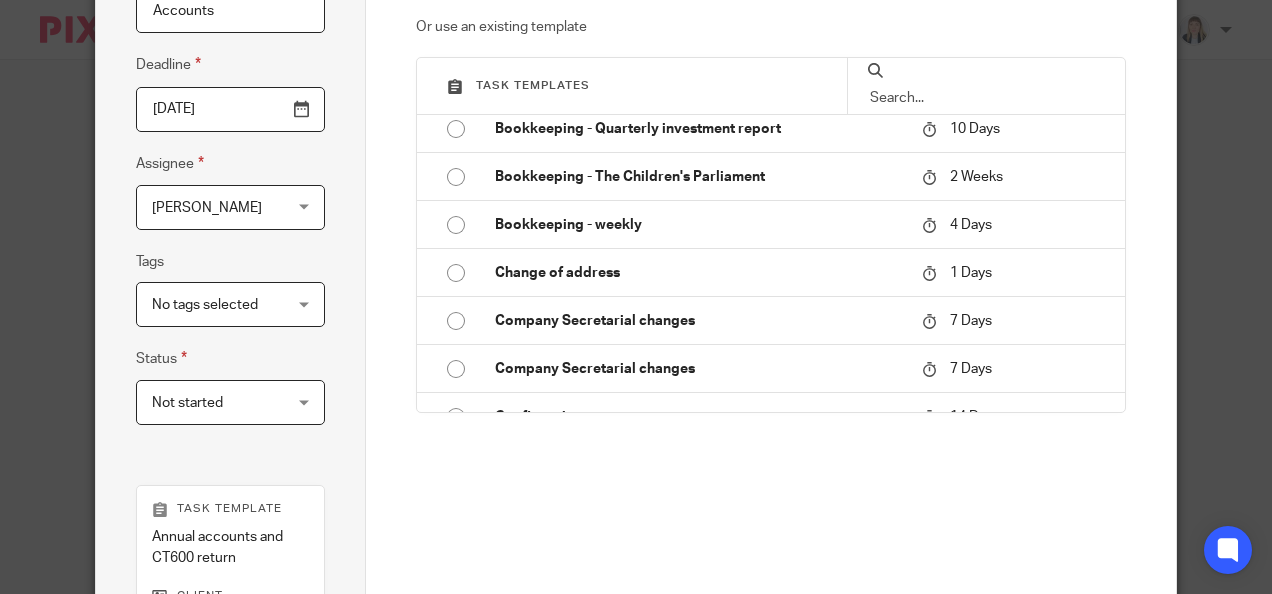 scroll, scrollTop: 500, scrollLeft: 0, axis: vertical 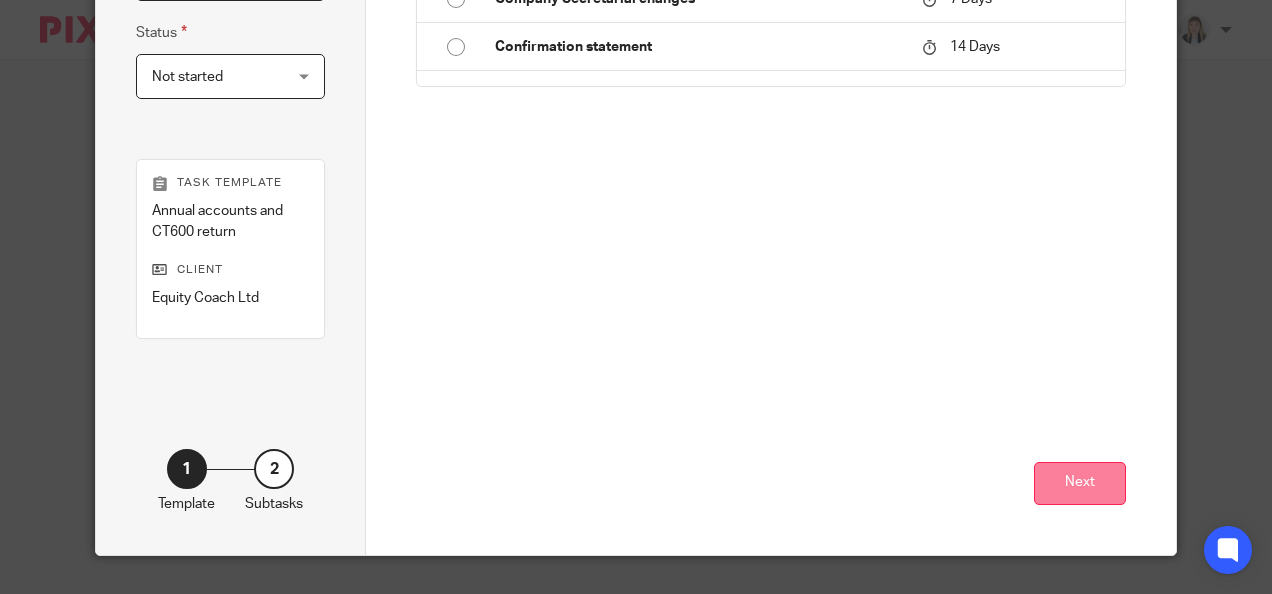 click on "Next" at bounding box center (1080, 483) 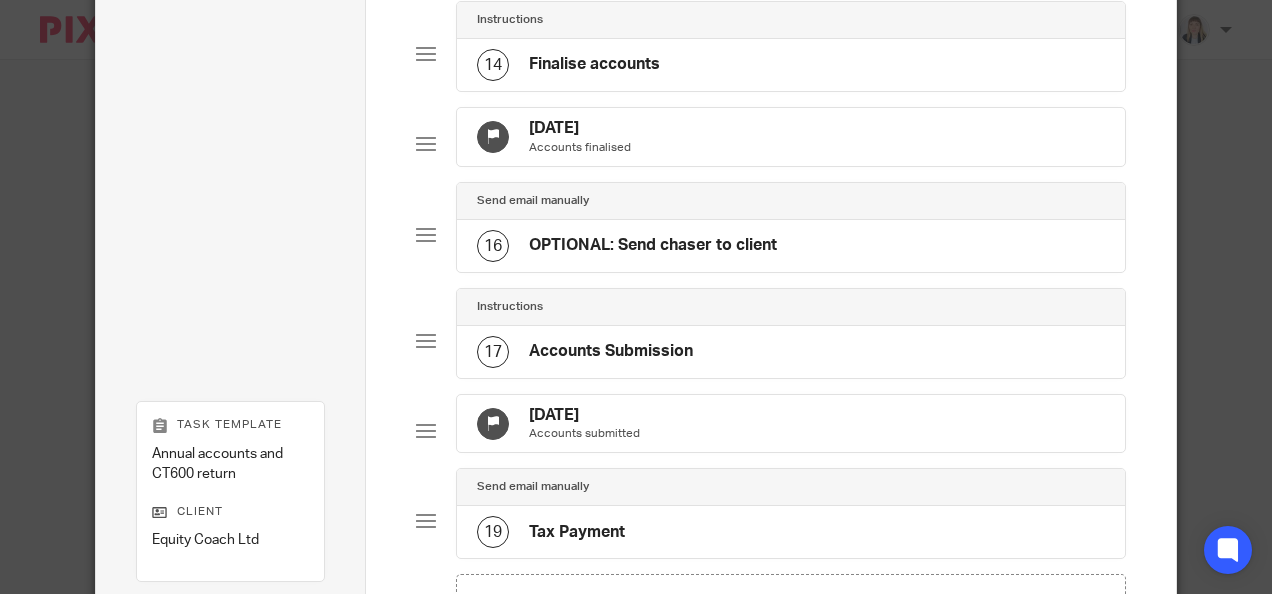 scroll, scrollTop: 1732, scrollLeft: 0, axis: vertical 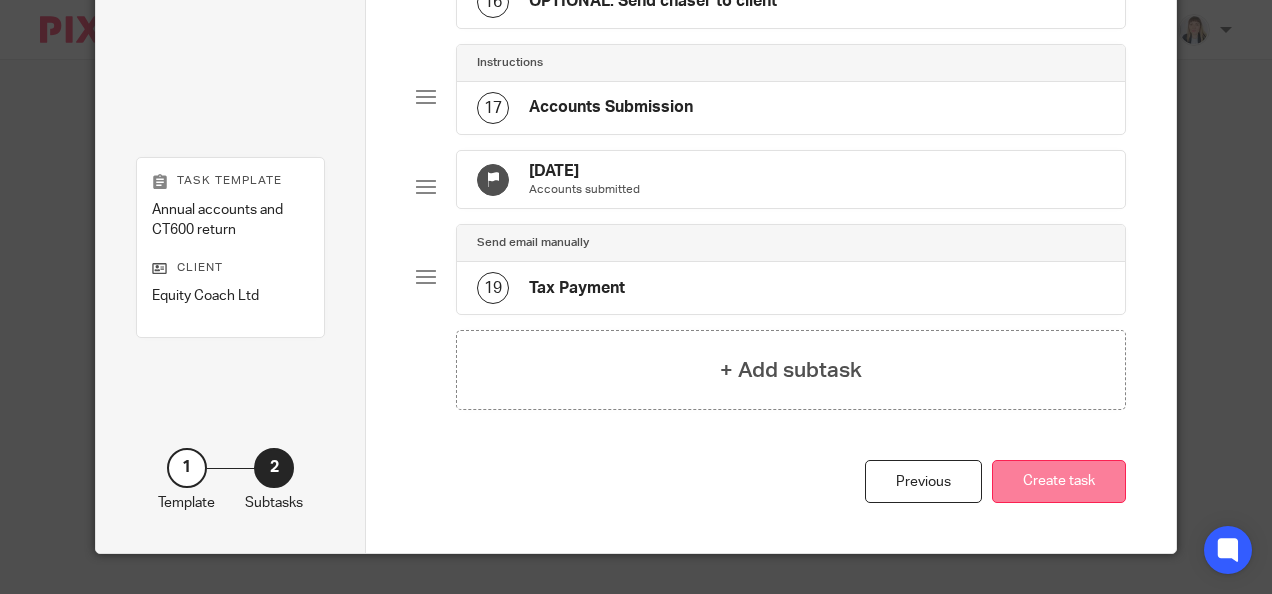 click on "Create task" at bounding box center [1059, 481] 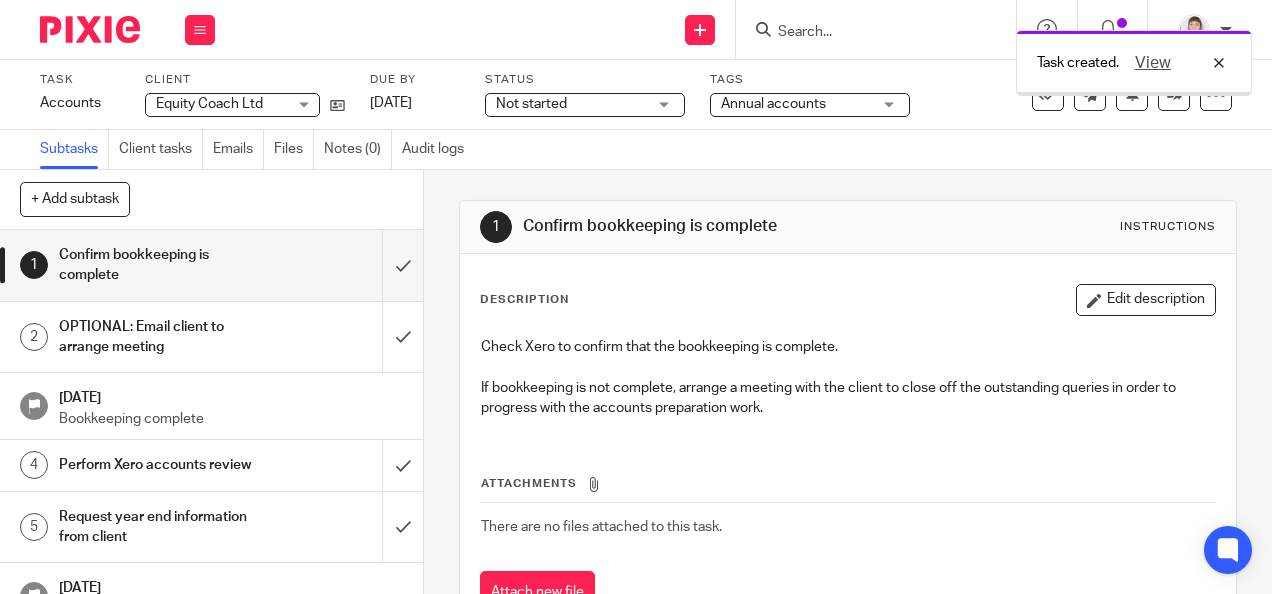 scroll, scrollTop: 0, scrollLeft: 0, axis: both 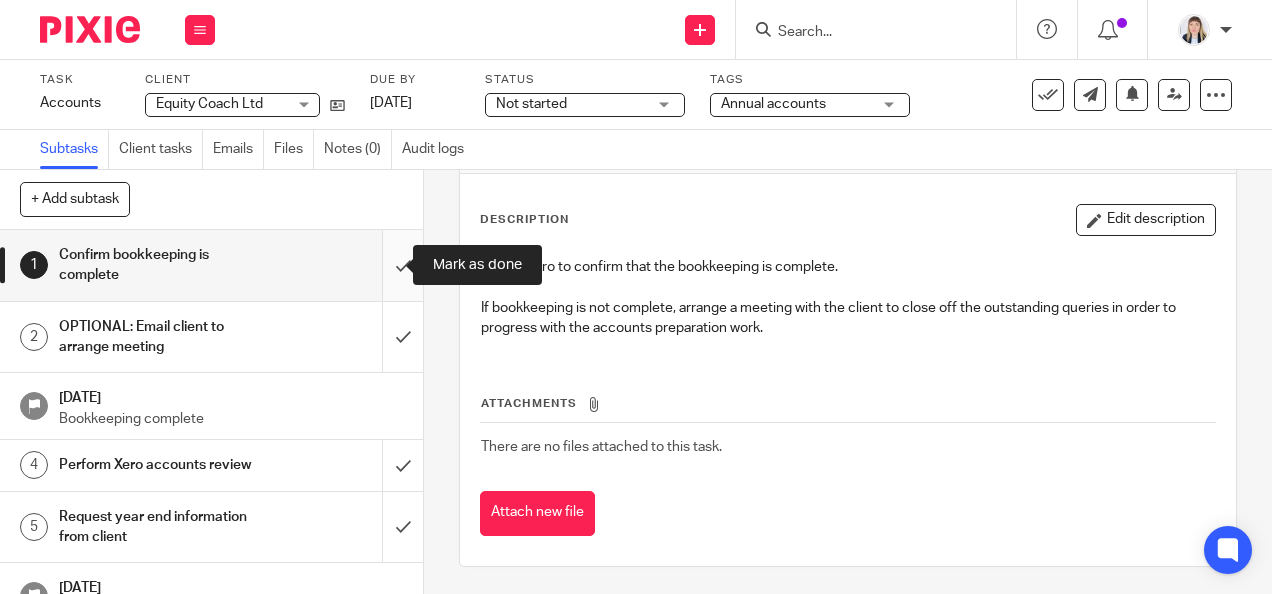 click at bounding box center [211, 265] 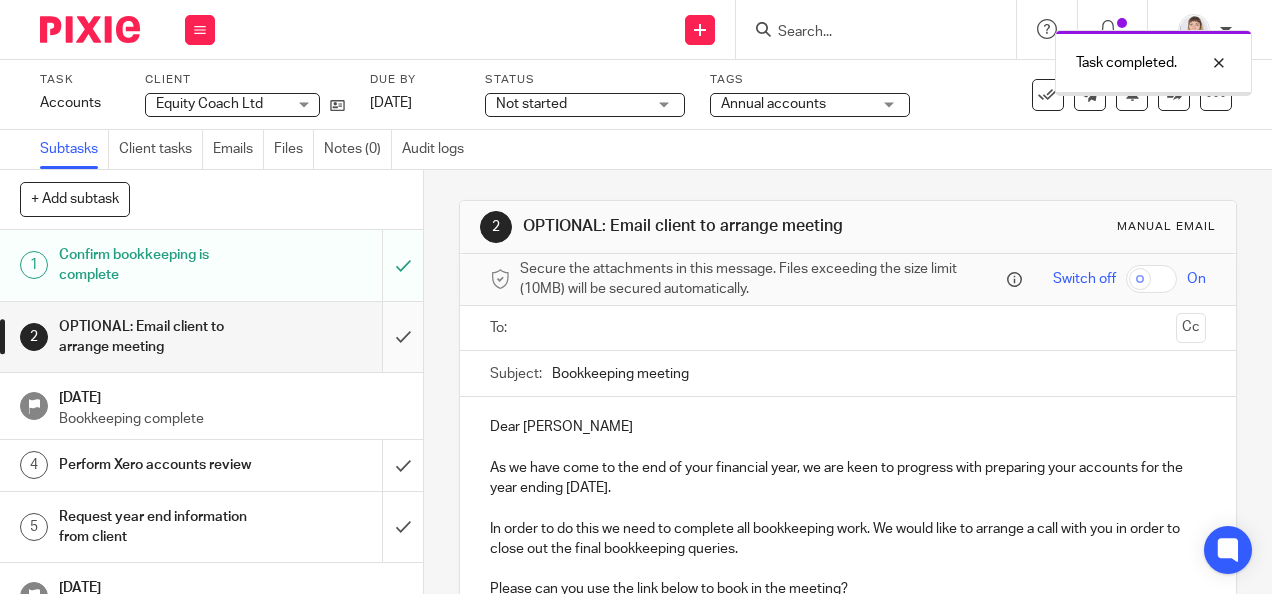 scroll, scrollTop: 0, scrollLeft: 0, axis: both 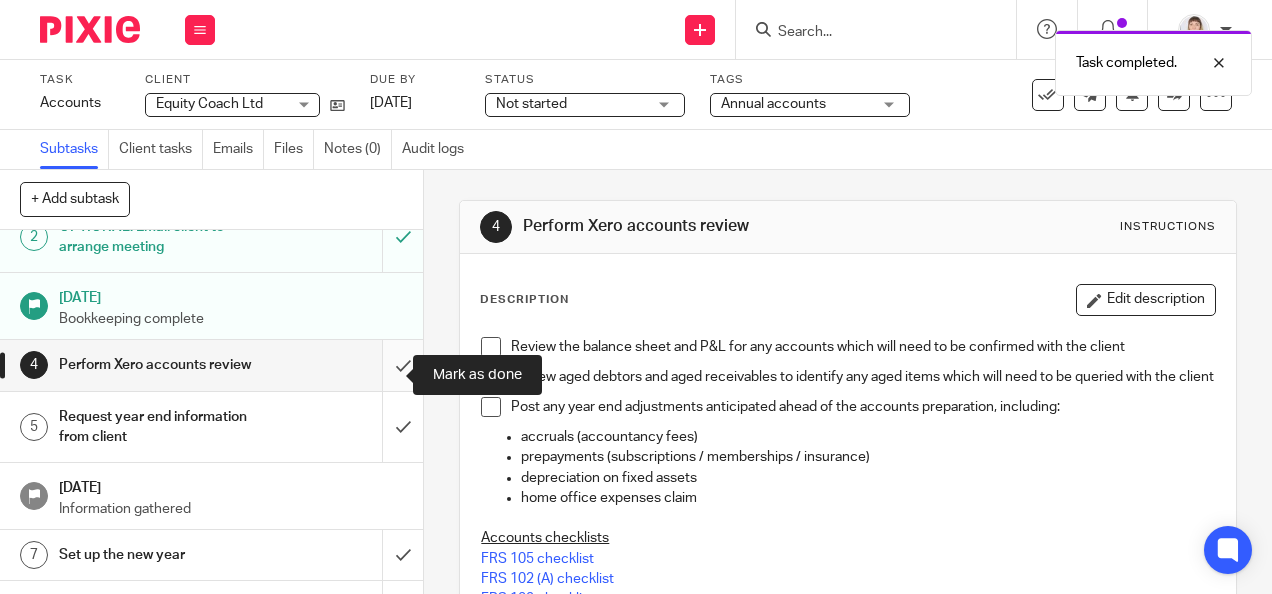 click at bounding box center [211, 365] 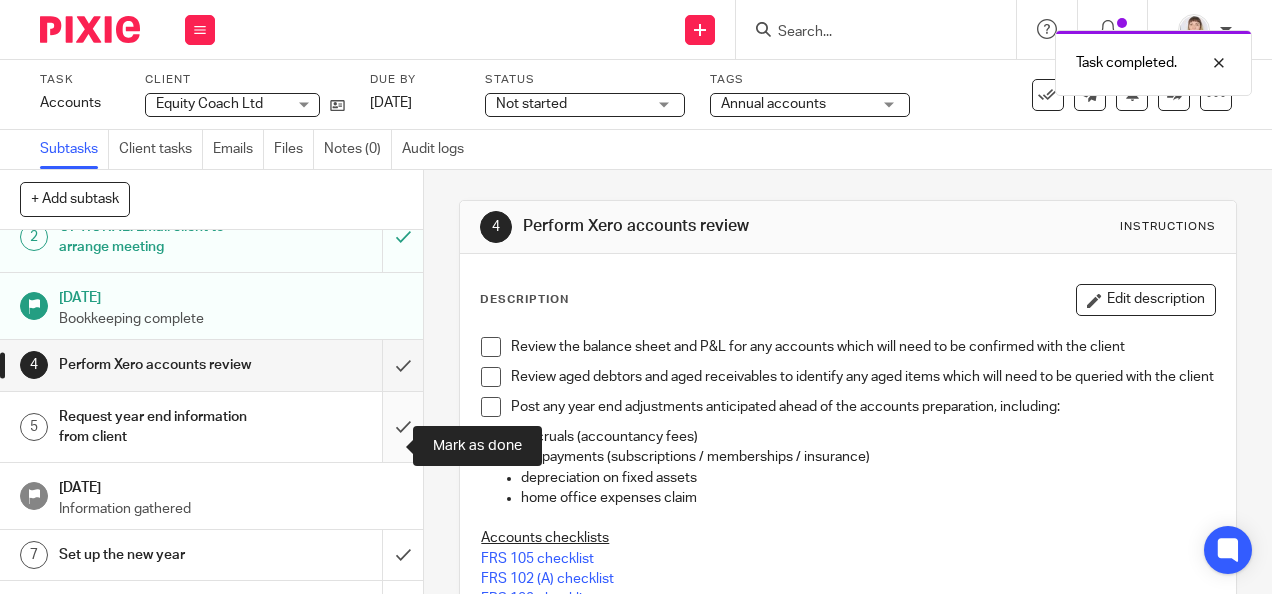 click at bounding box center (211, 427) 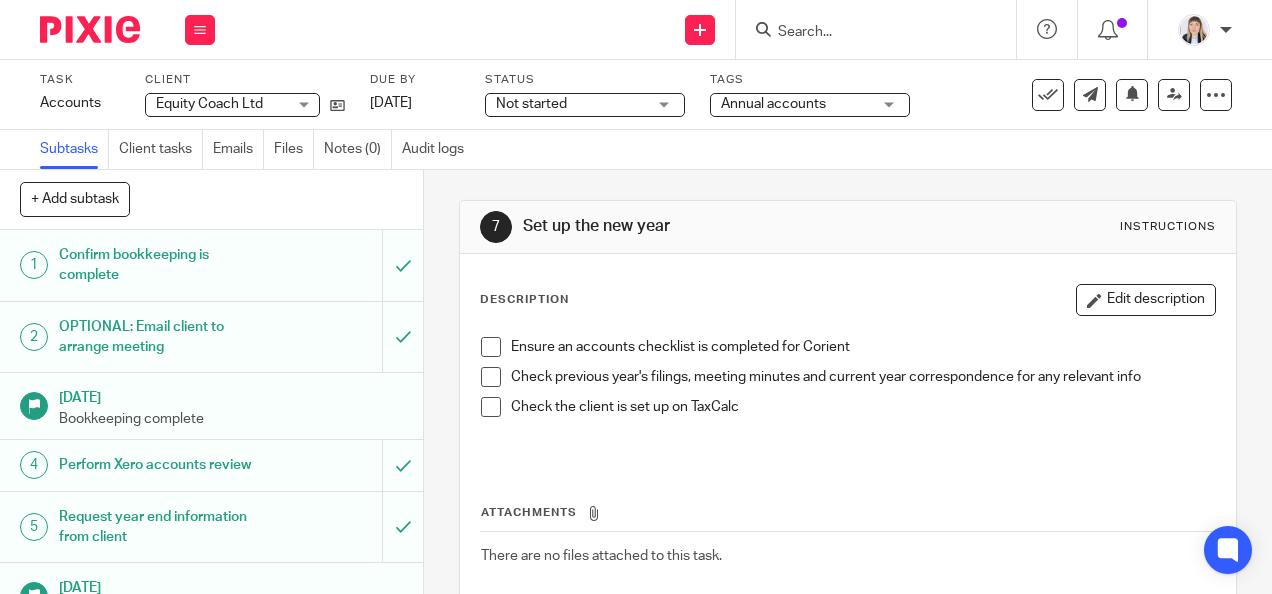 scroll, scrollTop: 0, scrollLeft: 0, axis: both 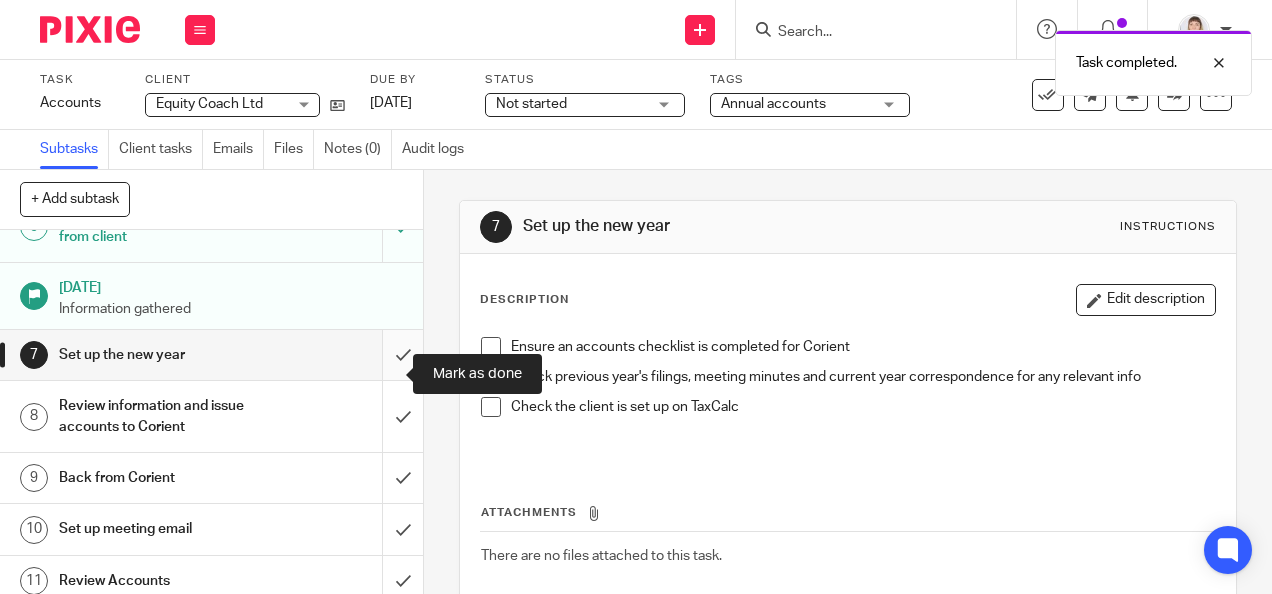 click at bounding box center [211, 355] 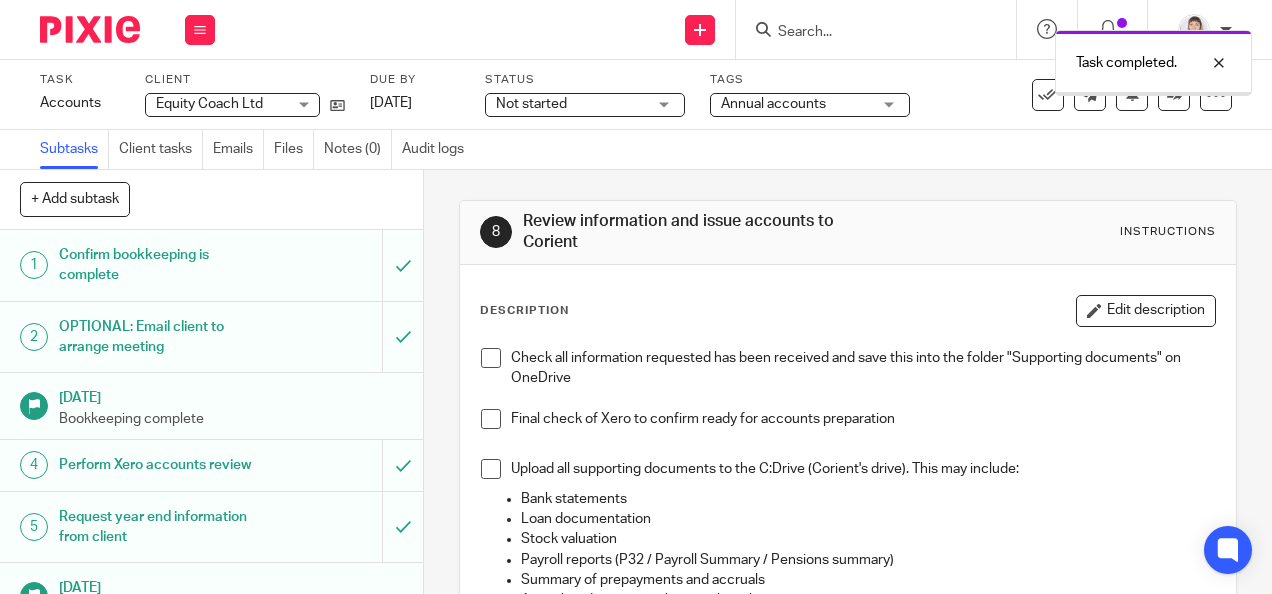 scroll, scrollTop: 0, scrollLeft: 0, axis: both 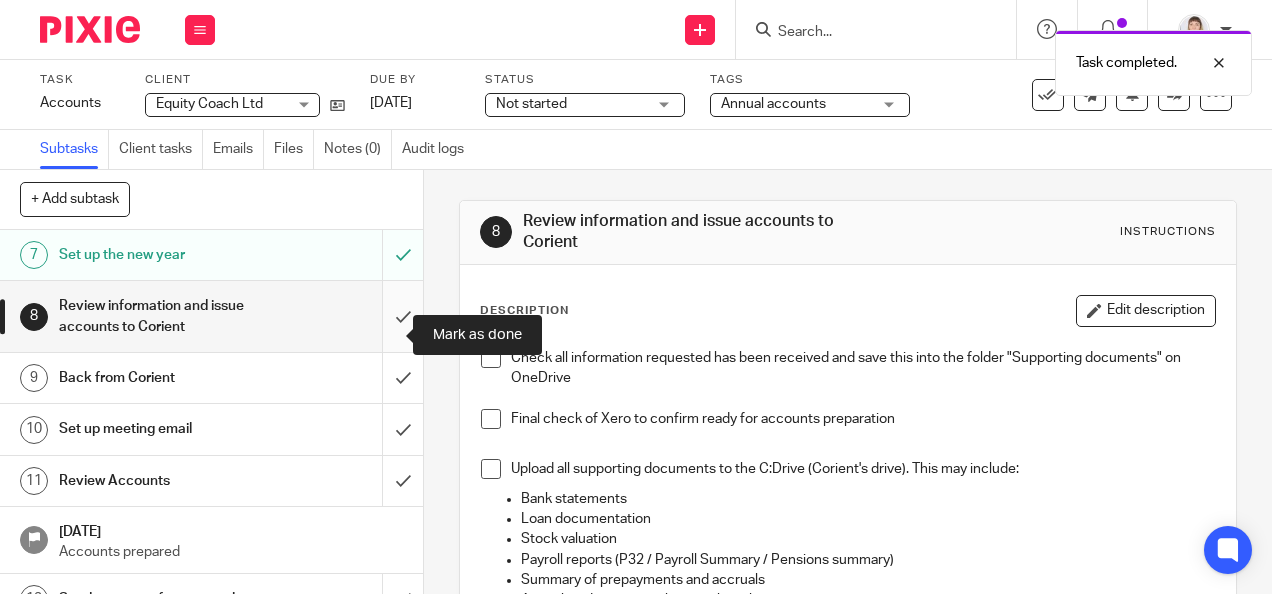 click at bounding box center [211, 316] 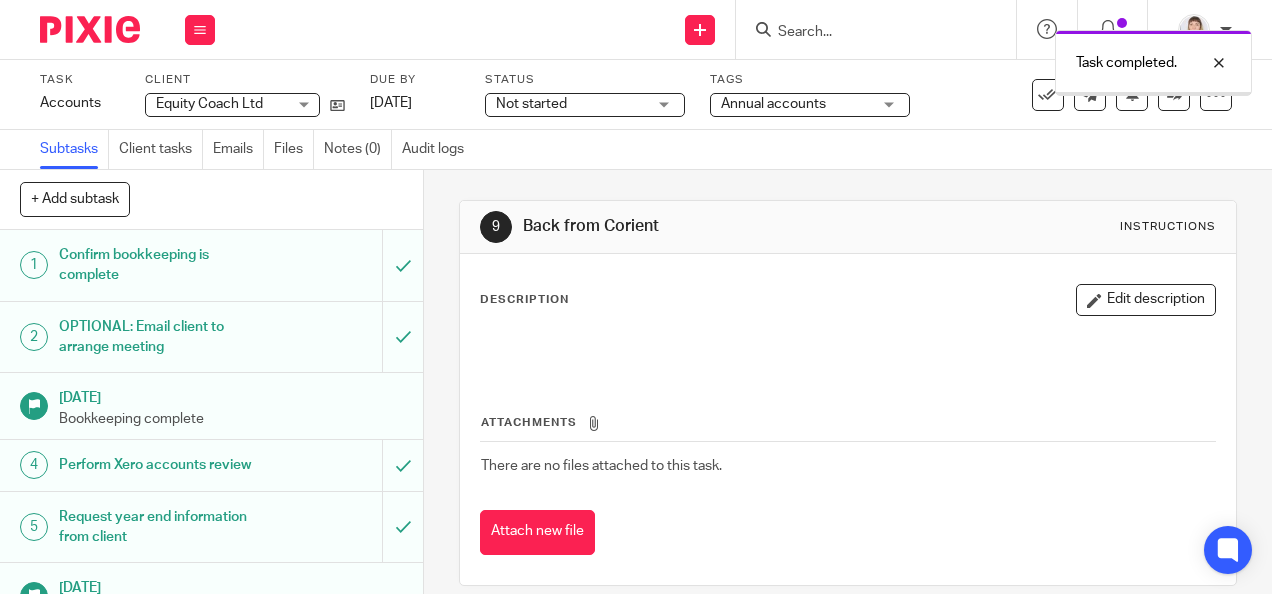 scroll, scrollTop: 0, scrollLeft: 0, axis: both 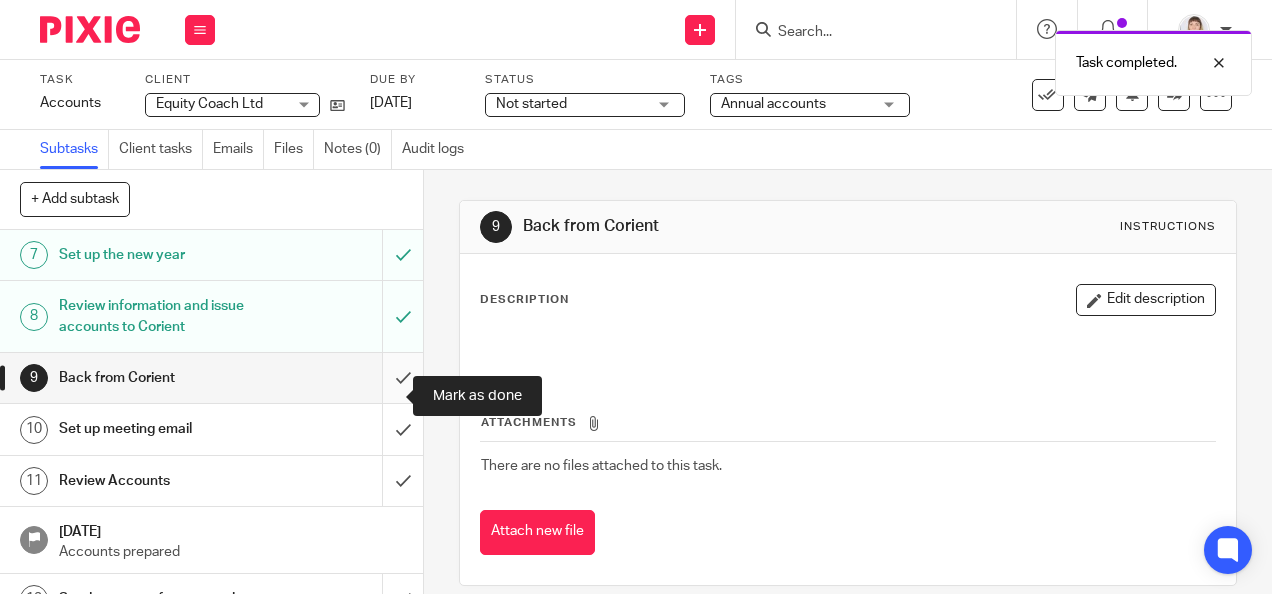 click at bounding box center [211, 378] 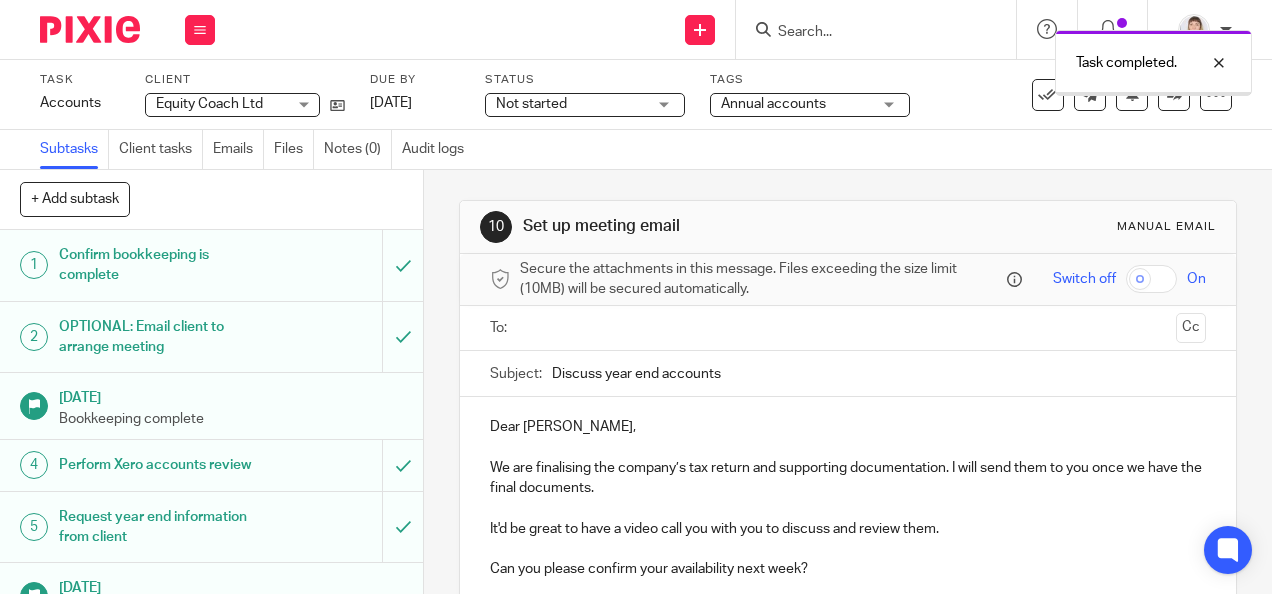 scroll, scrollTop: 0, scrollLeft: 0, axis: both 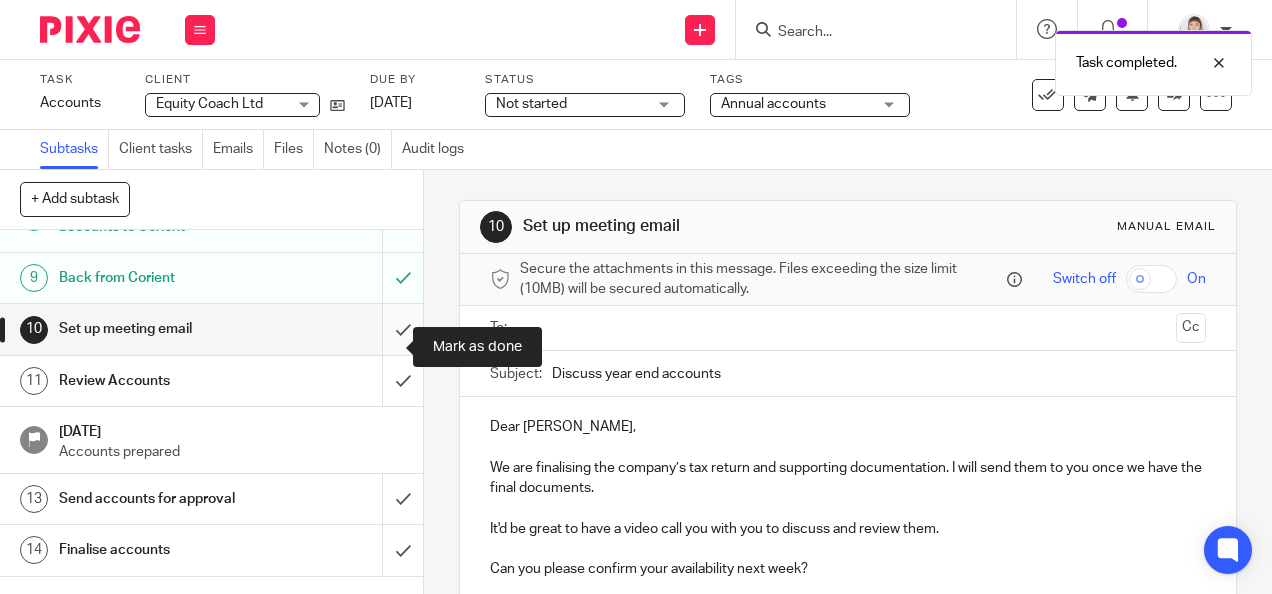 click at bounding box center [211, 329] 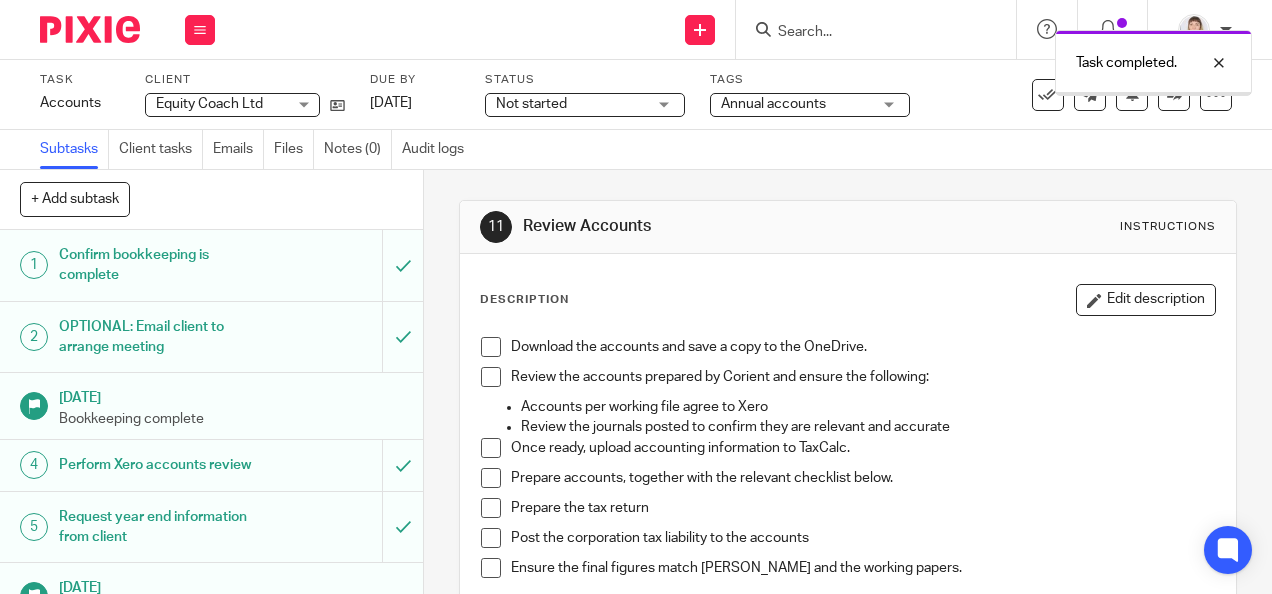 scroll, scrollTop: 0, scrollLeft: 0, axis: both 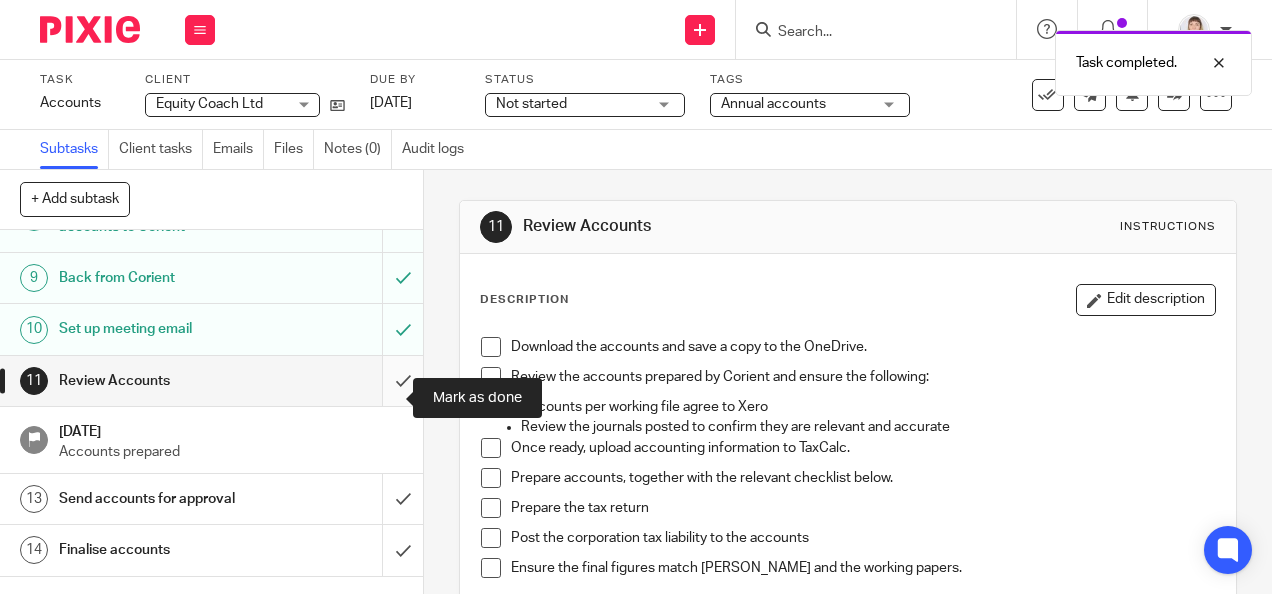 click at bounding box center [211, 381] 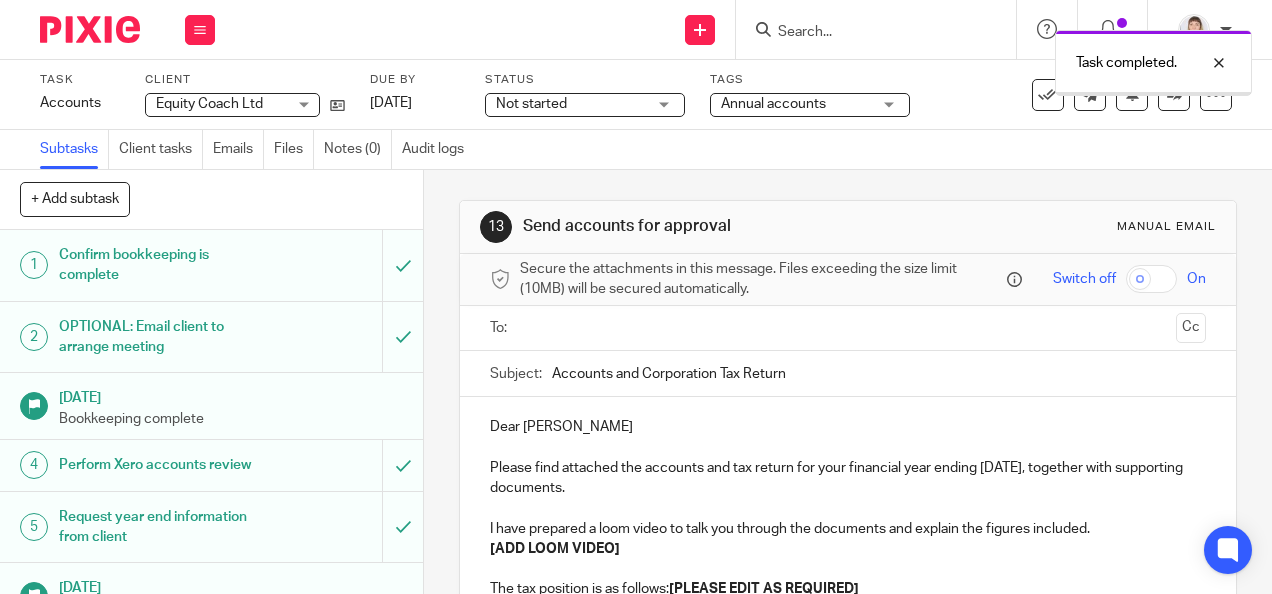 scroll, scrollTop: 0, scrollLeft: 0, axis: both 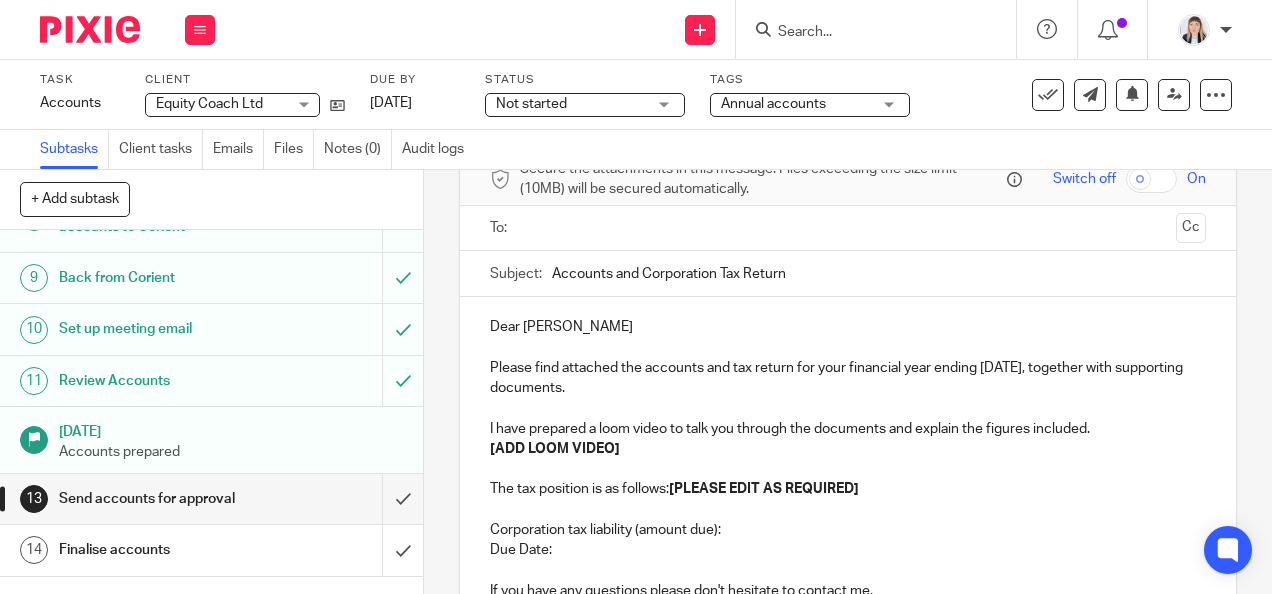 click on "Please find attached the accounts and tax return for your financial year ending 28 Feb 2024, together with supporting documents." at bounding box center (847, 378) 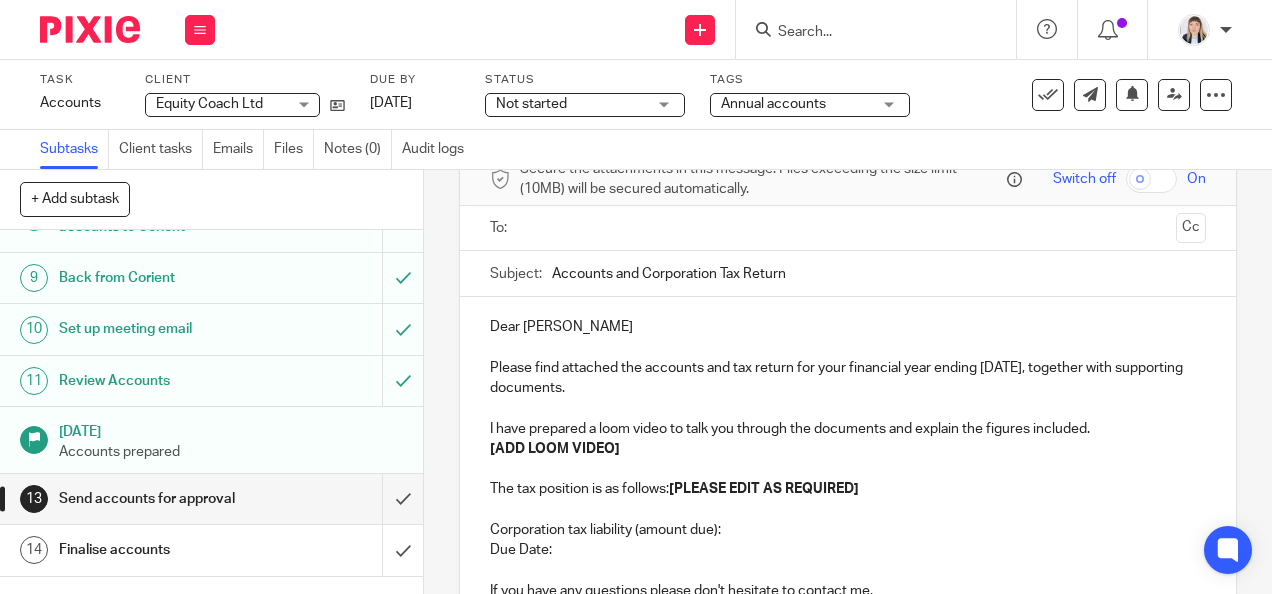 type 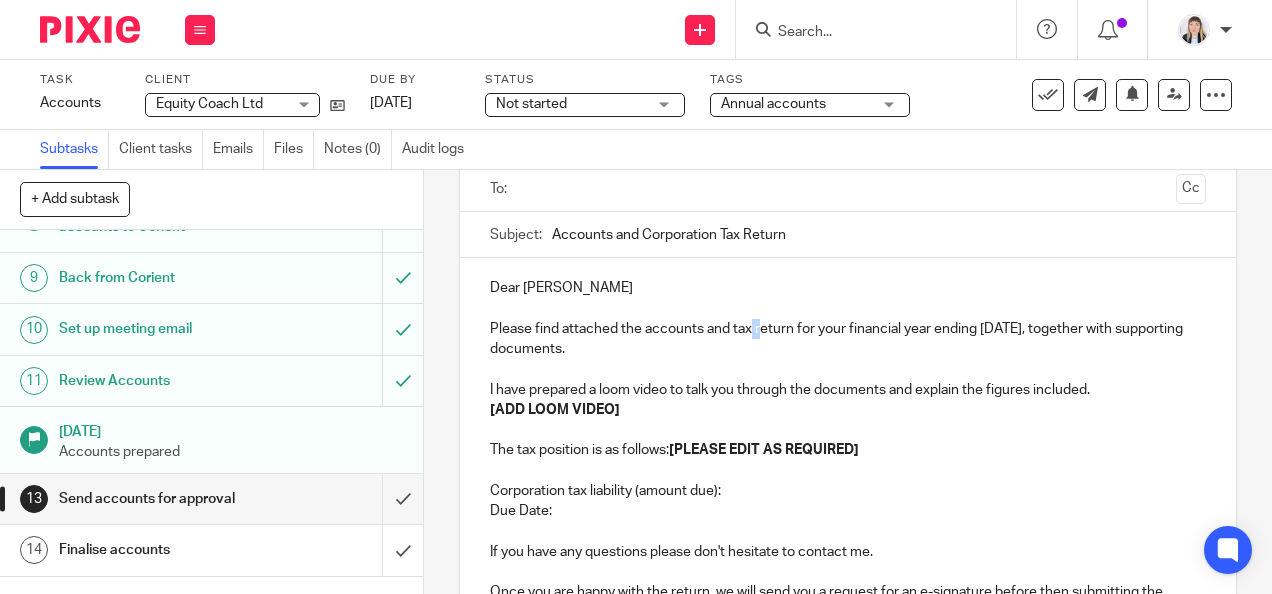 scroll, scrollTop: 200, scrollLeft: 0, axis: vertical 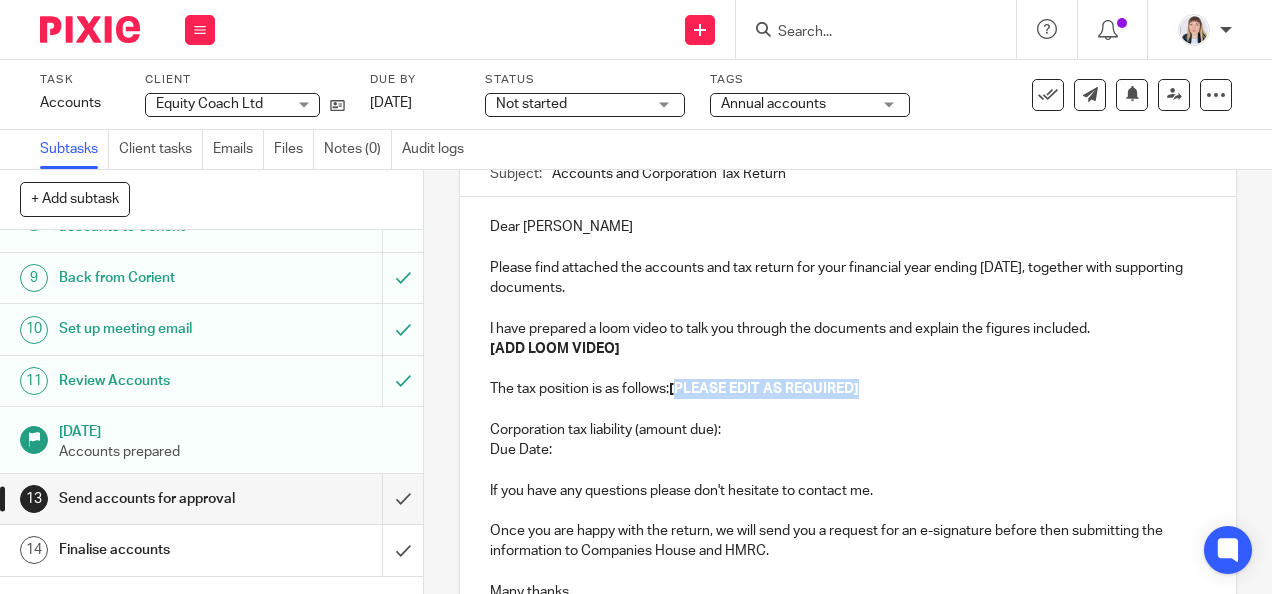drag, startPoint x: 782, startPoint y: 398, endPoint x: 887, endPoint y: 402, distance: 105.076164 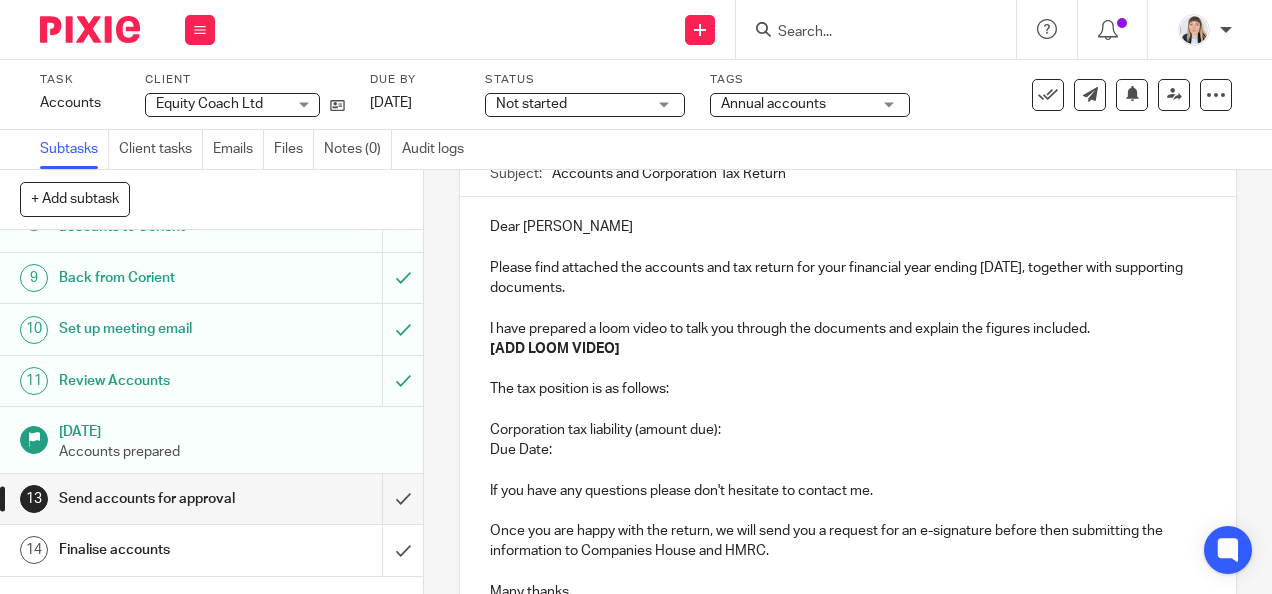 click at bounding box center (847, 410) 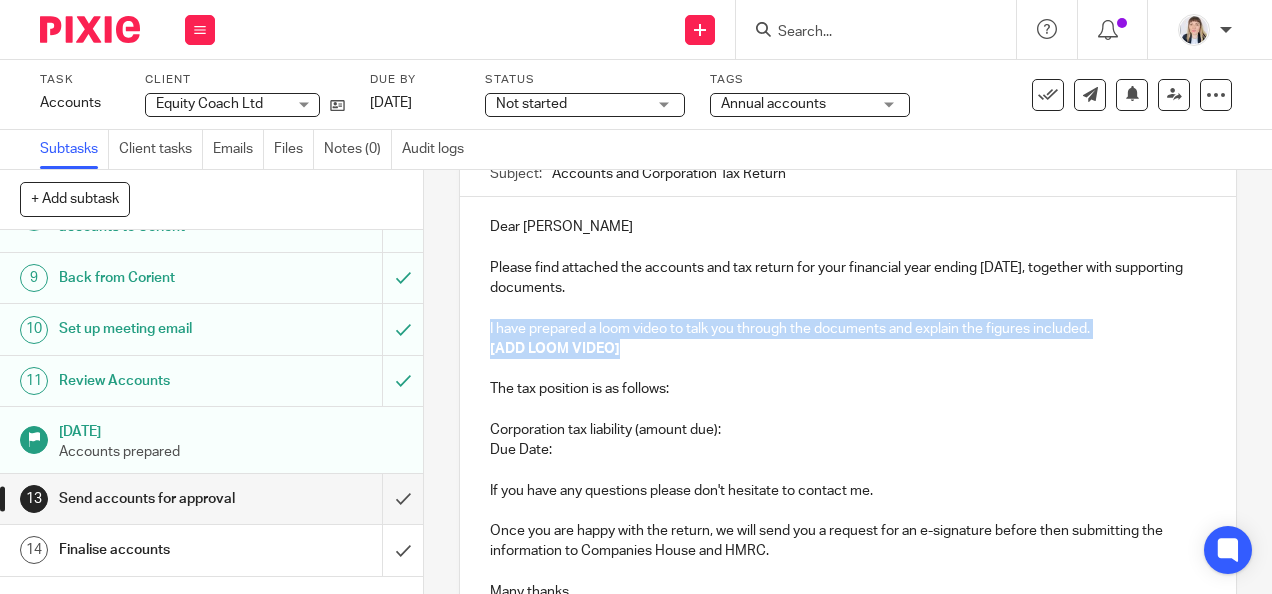 drag, startPoint x: 482, startPoint y: 330, endPoint x: 648, endPoint y: 351, distance: 167.32304 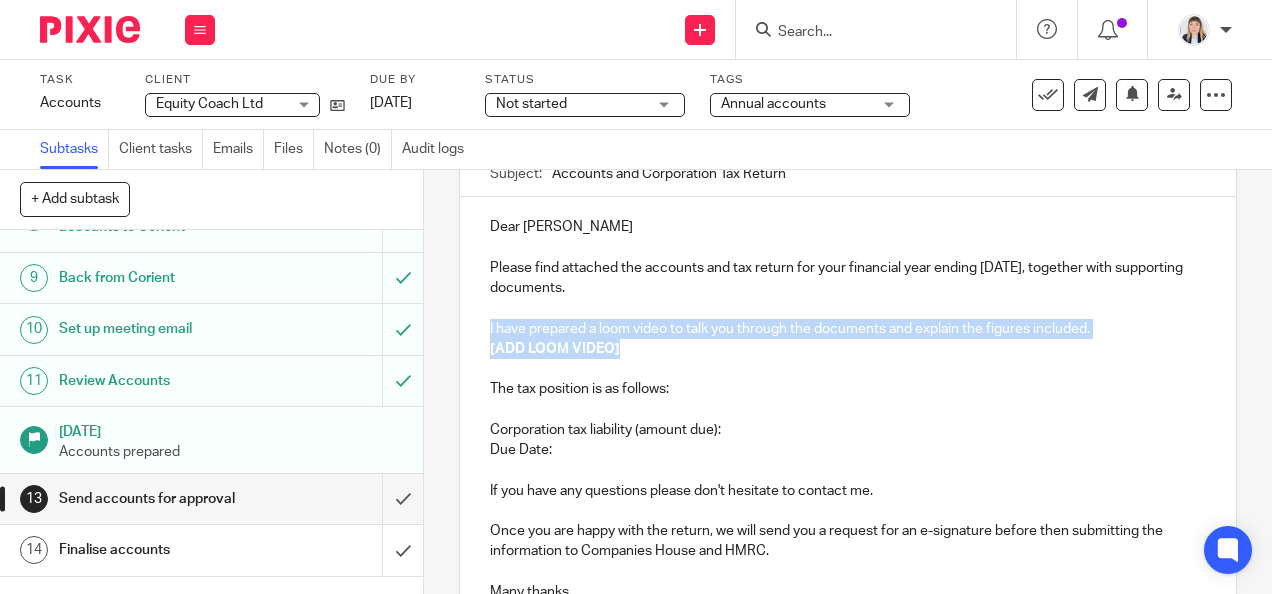 click on "Dear Clive Please find attached the accounts and tax return for your financial year ending 28 Feb 2025, together with supporting documents. I have prepared a loom video to talk you through the documents and explain the figures included.  [ADD LOOM VIDEO] The tax position is as follows:   Corporation tax liability (amount due):  Due Date: If you have any questions please don't hesitate to contact me. Once you are happy with the return, we will send you a request for an e-signature before then submitting the information to Companies House and HMRC.  Many thanks Carlean" at bounding box center (847, 417) 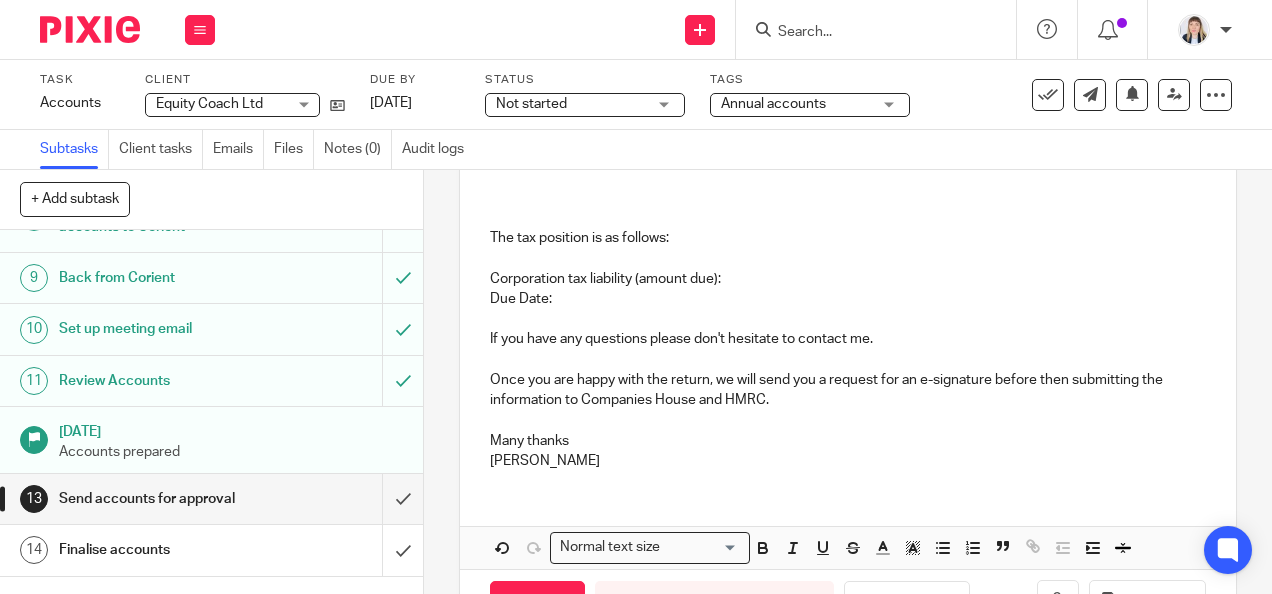 scroll, scrollTop: 300, scrollLeft: 0, axis: vertical 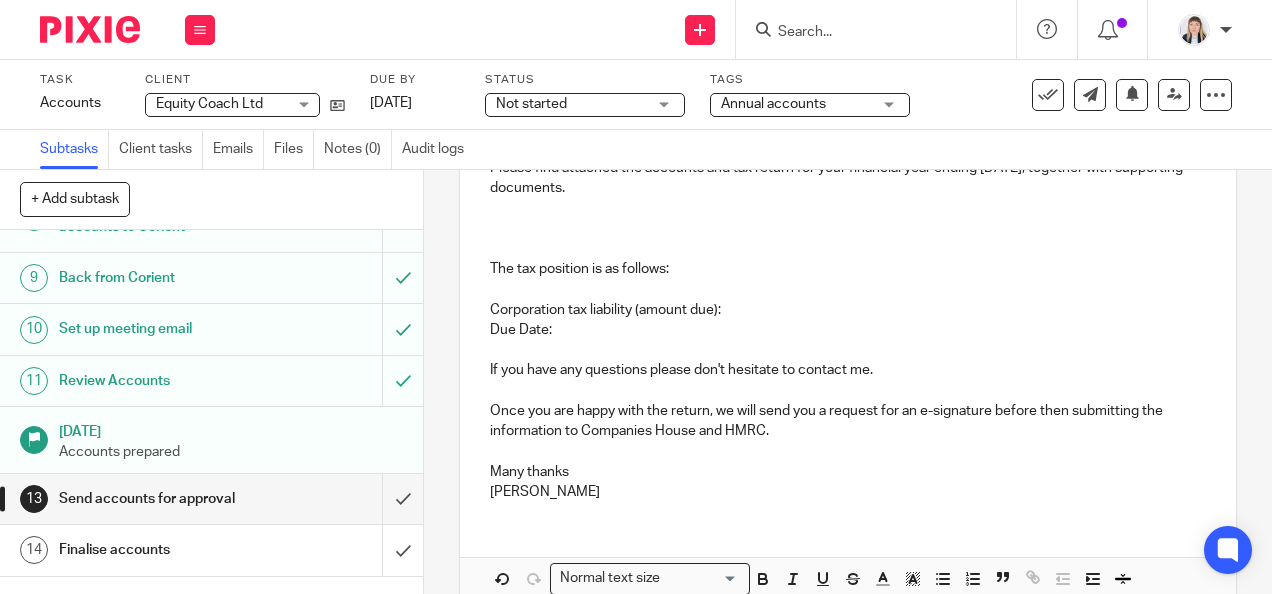 click on "The tax position is as follows:" at bounding box center [847, 269] 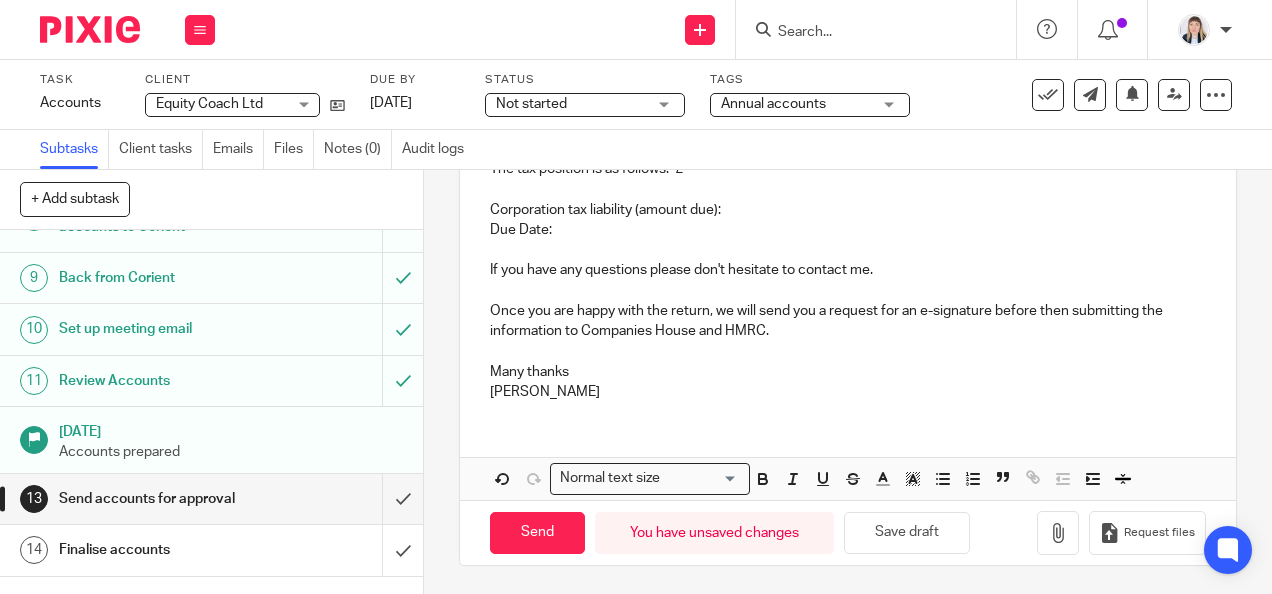 scroll, scrollTop: 300, scrollLeft: 0, axis: vertical 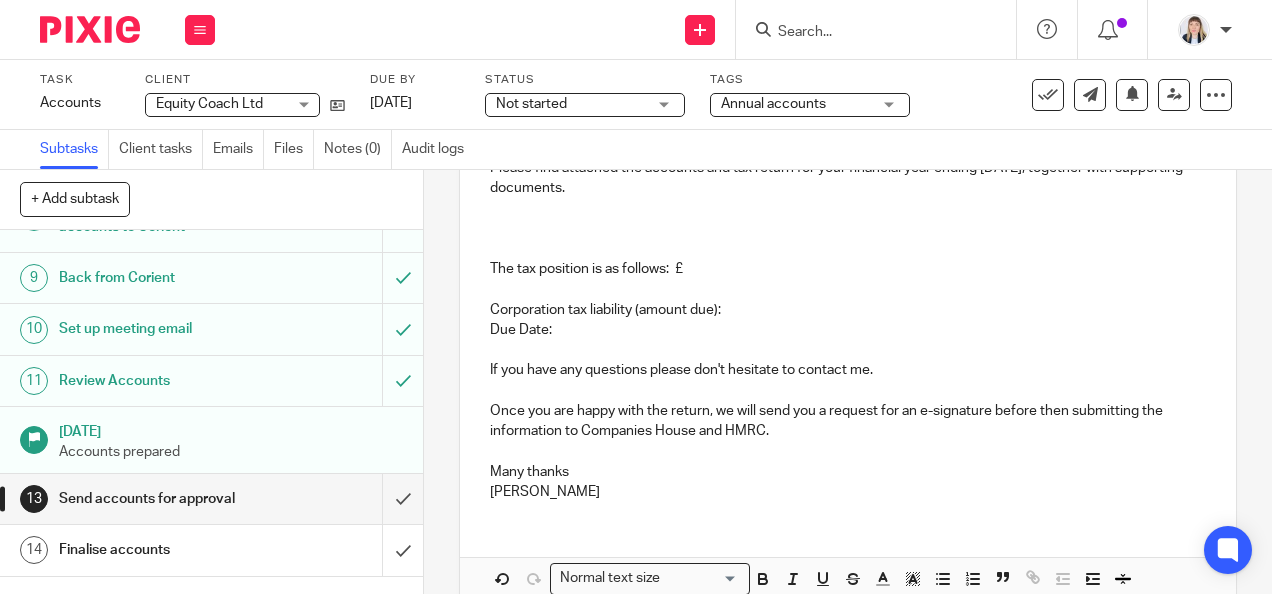 click on "The tax position is as follows:  £" at bounding box center [847, 269] 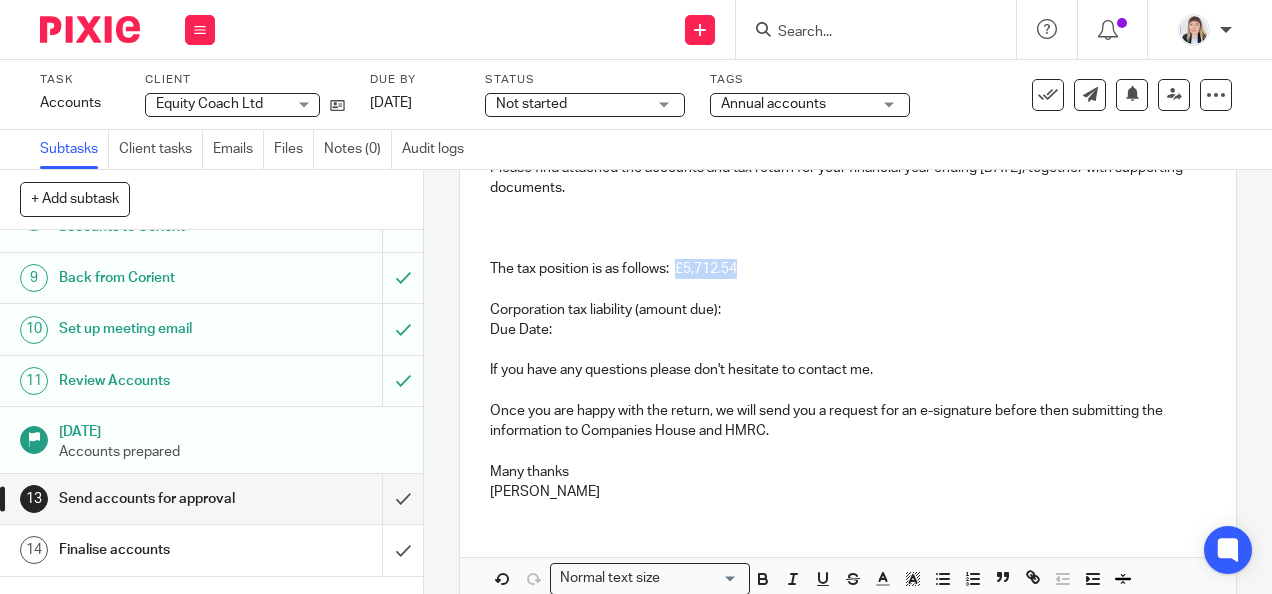 drag, startPoint x: 674, startPoint y: 276, endPoint x: 734, endPoint y: 274, distance: 60.033325 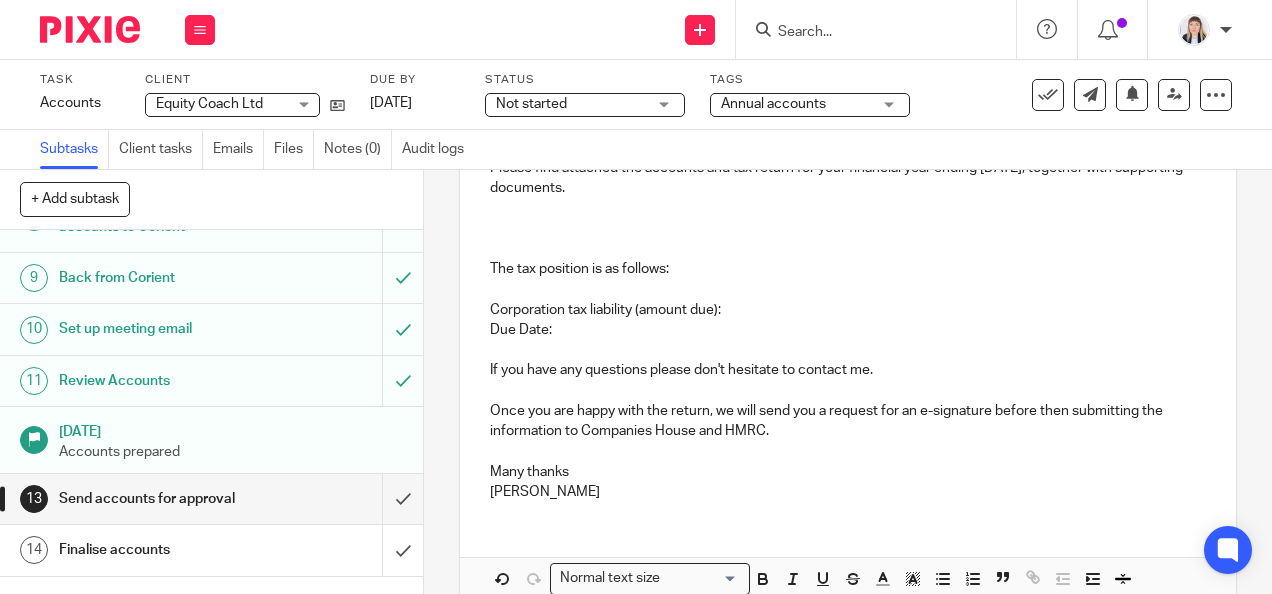 click on "Corporation tax liability (amount due):" at bounding box center [847, 310] 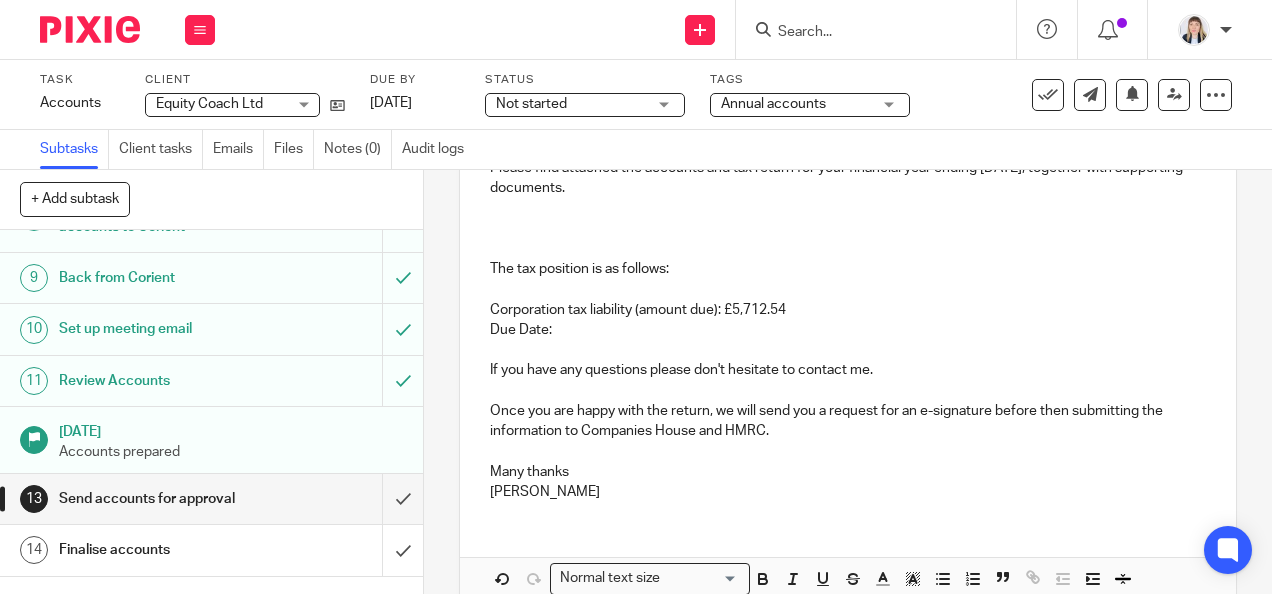 click at bounding box center (847, 350) 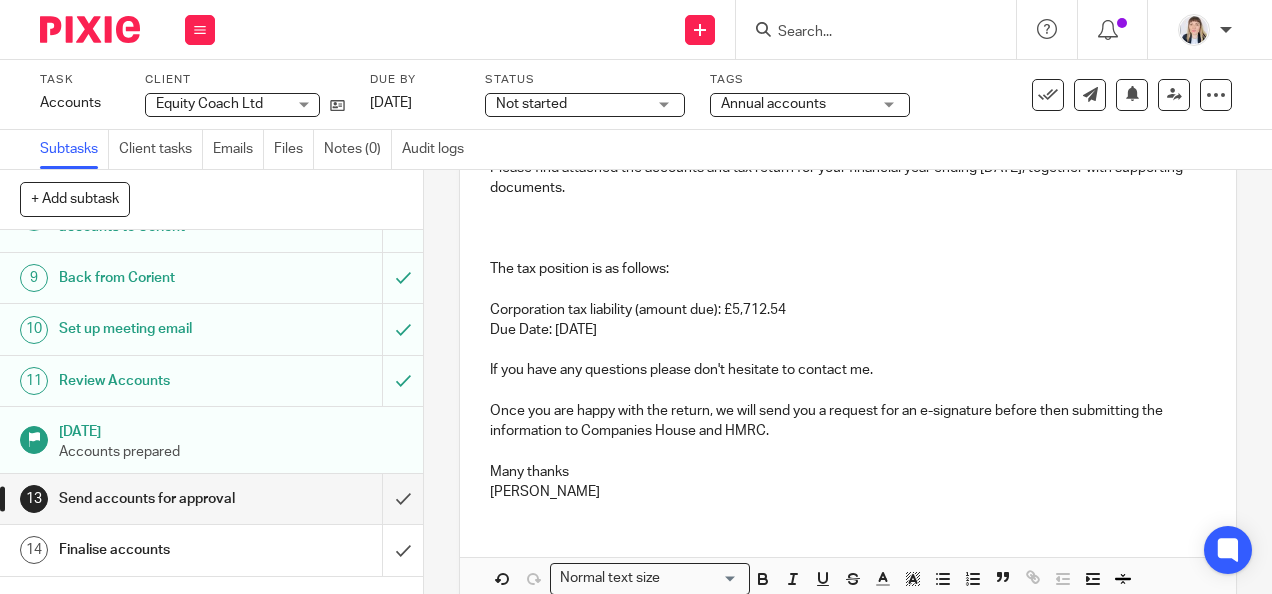 click on "Due Date: 1st december 2025" at bounding box center [847, 330] 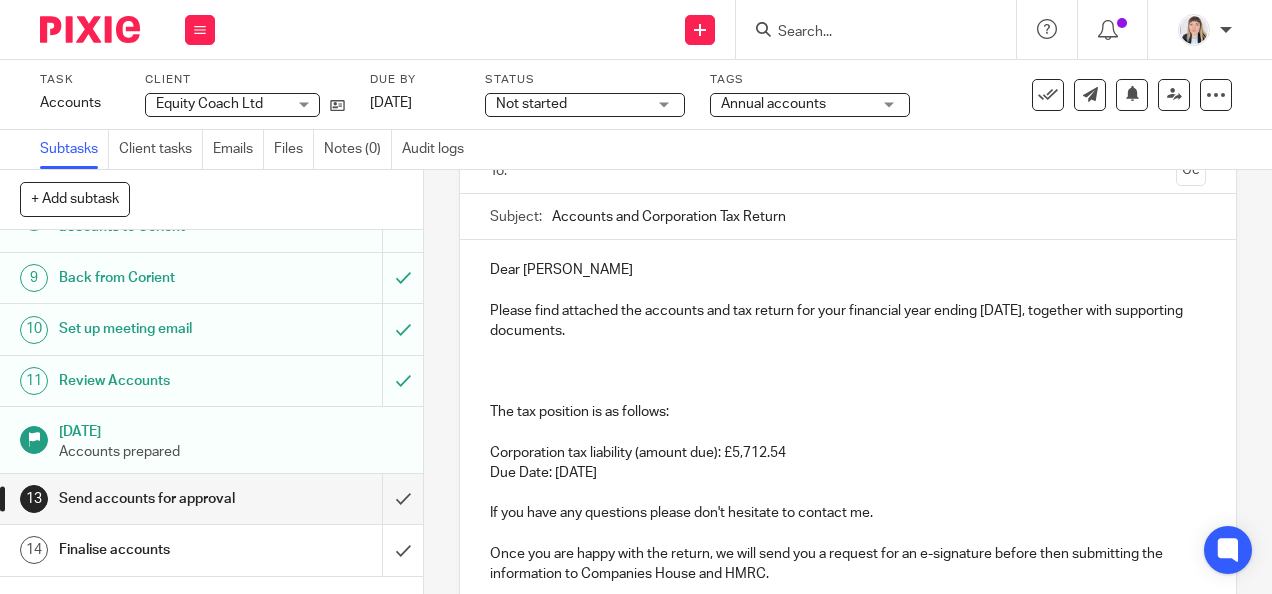scroll, scrollTop: 200, scrollLeft: 0, axis: vertical 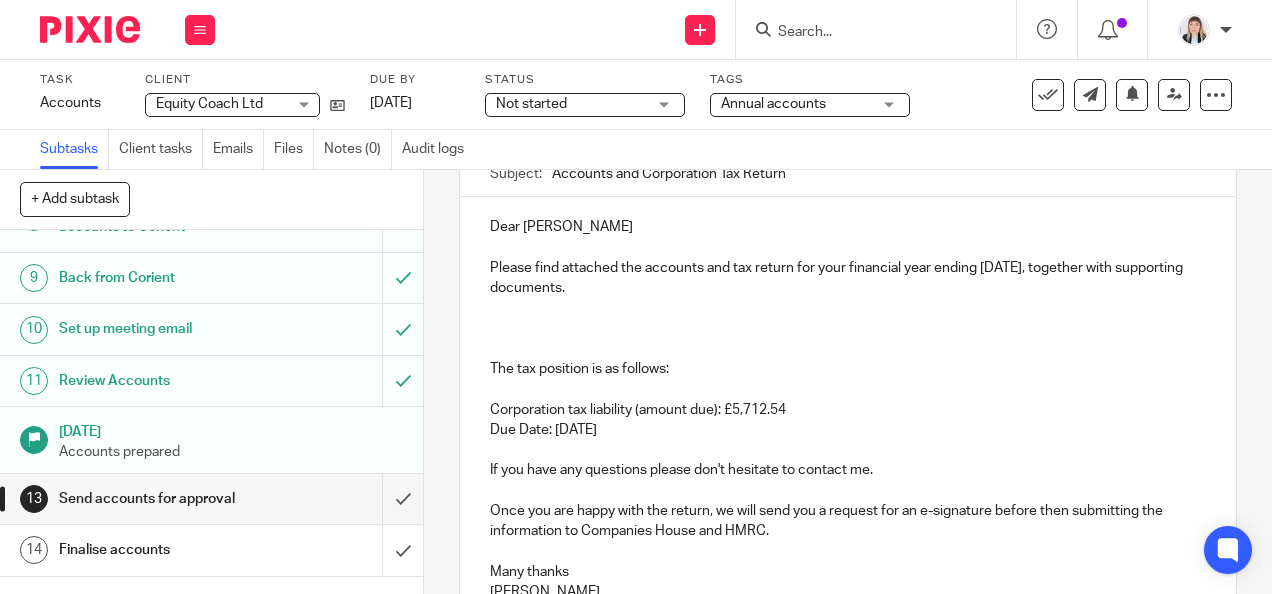 click on "Please find attached the accounts and tax return for your financial year ending 28 Feb 2025, together with supporting documents." at bounding box center [847, 278] 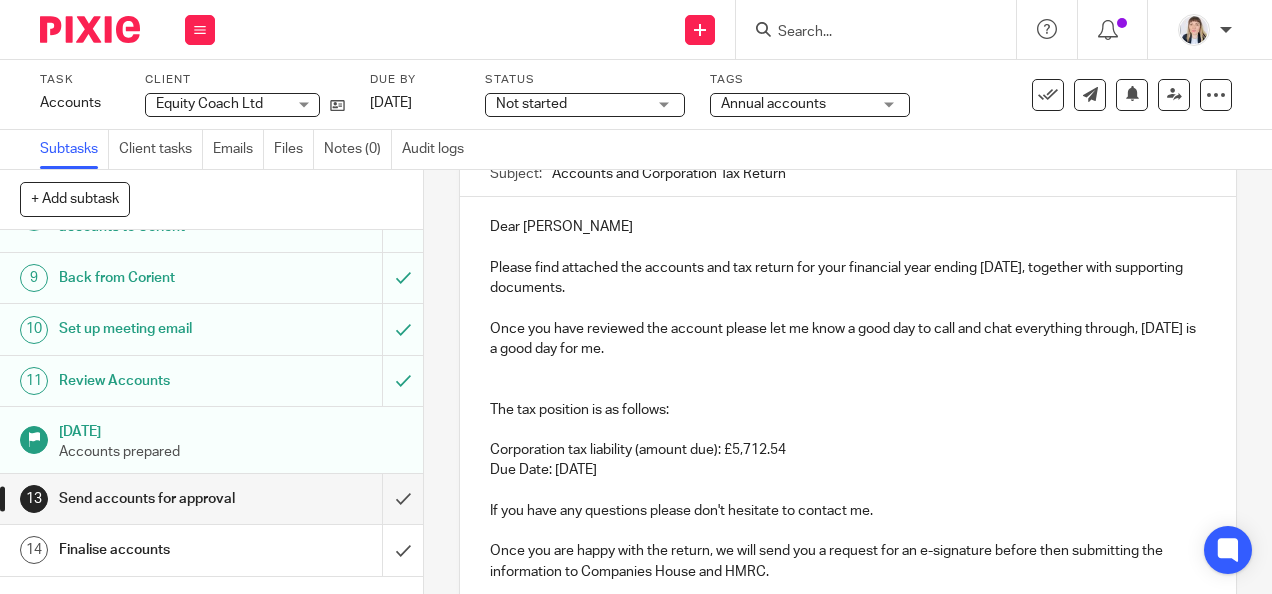 drag, startPoint x: 537, startPoint y: 354, endPoint x: 548, endPoint y: 347, distance: 13.038404 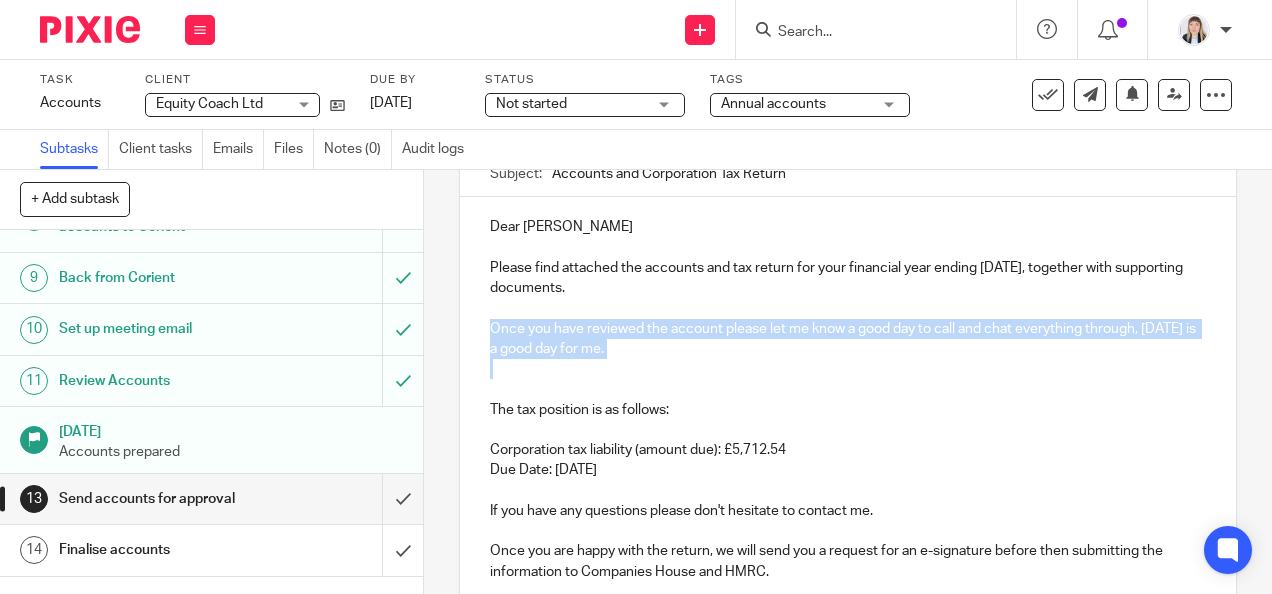 drag, startPoint x: 512, startPoint y: 332, endPoint x: 701, endPoint y: 367, distance: 192.21342 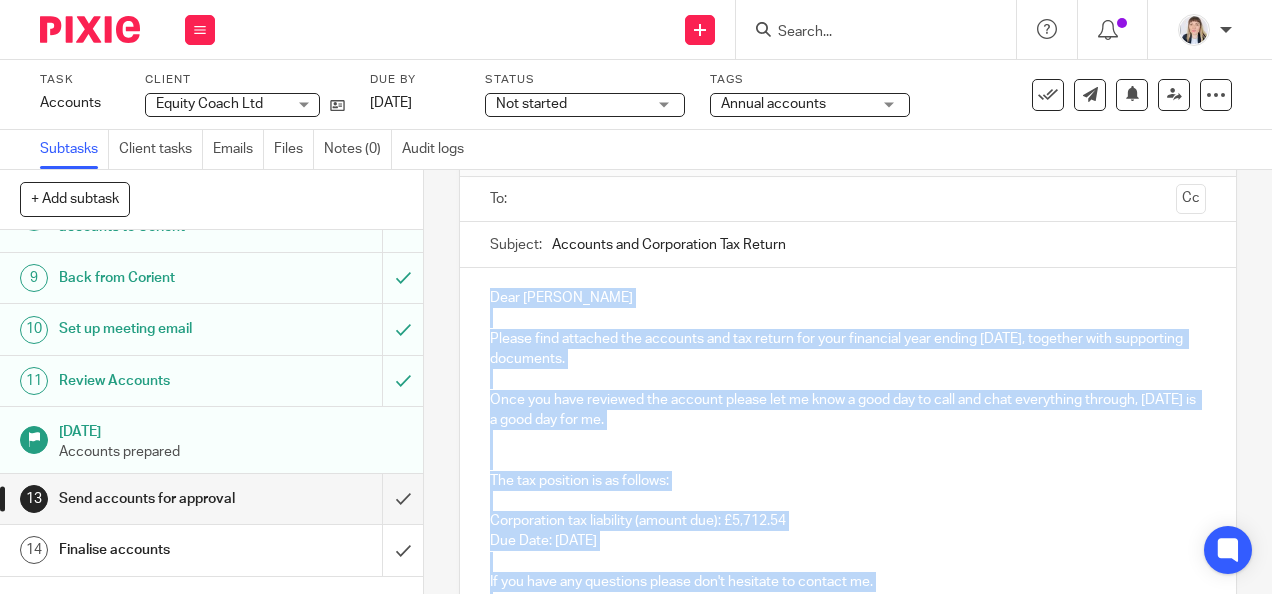 scroll, scrollTop: 54, scrollLeft: 0, axis: vertical 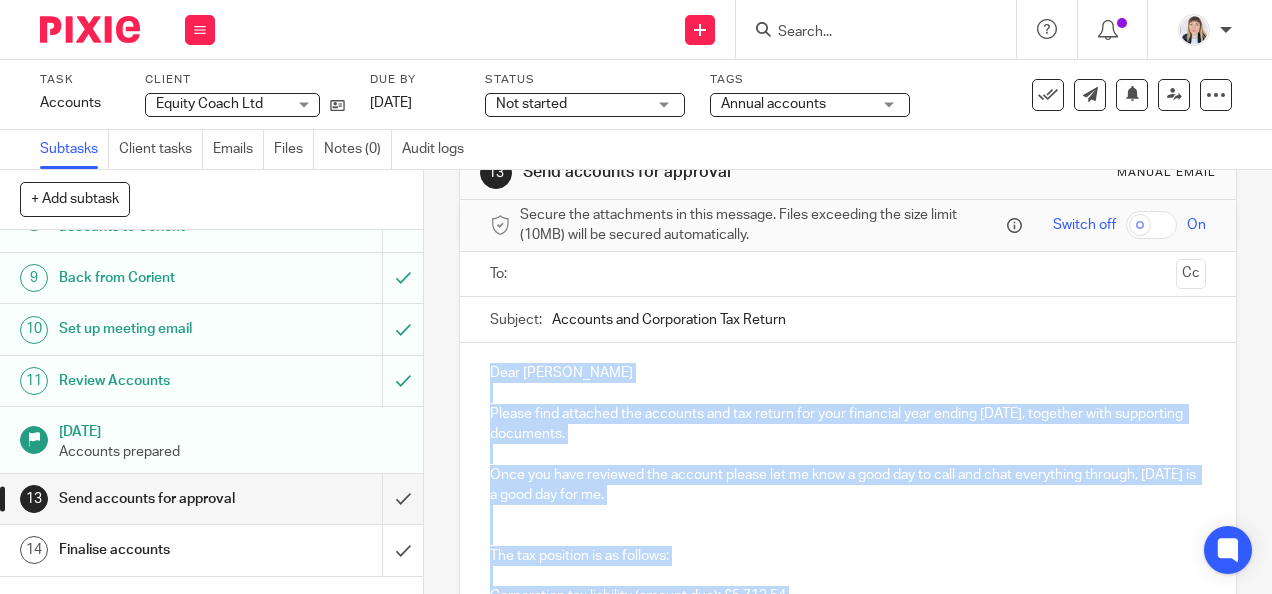 drag, startPoint x: 550, startPoint y: 408, endPoint x: 488, endPoint y: 380, distance: 68.0294 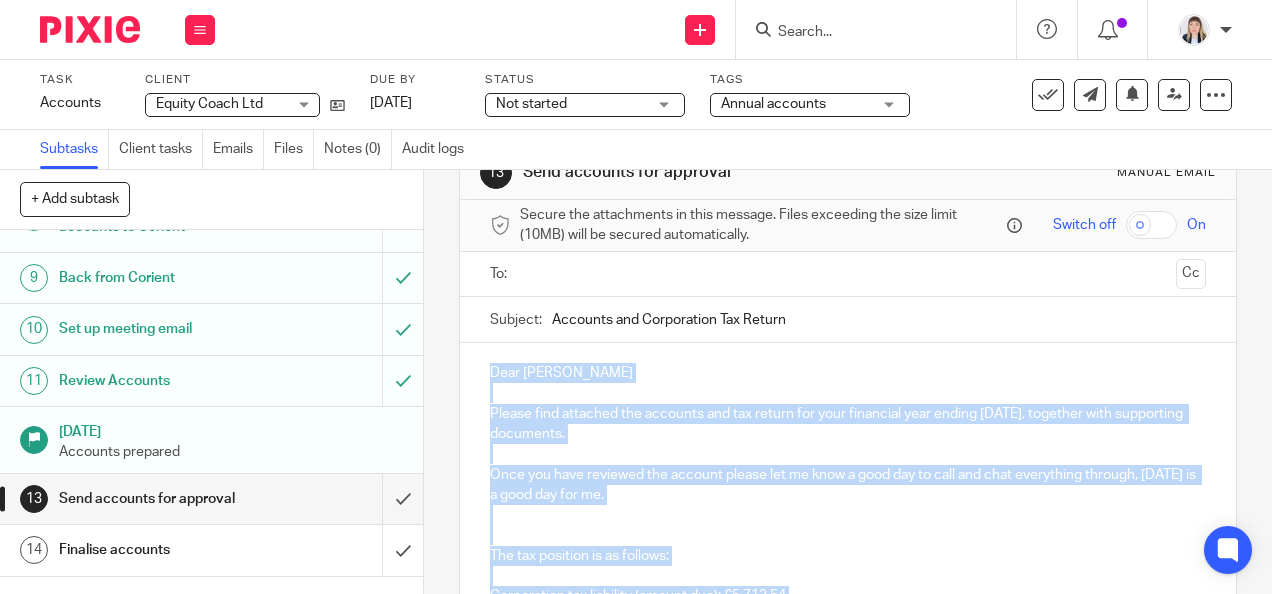 copy on "Dear Clive Please find attached the accounts and tax return for your financial year ending 28 Feb 2025, together with supporting documents. Once you have reviewed the account please let me know a good day to call and chat everything through, Monday is a good day for me.  The tax position is as follows:   Corporation tax liability (amount due): £5,712.54 Due Date: 1st December 2025 If you have any questions please don't hesitate to contact me. Once you are happy with the return, we will send you a request for an e-signature before then submitting the information to Companies House and HMRC.  Many thanks Carlean" 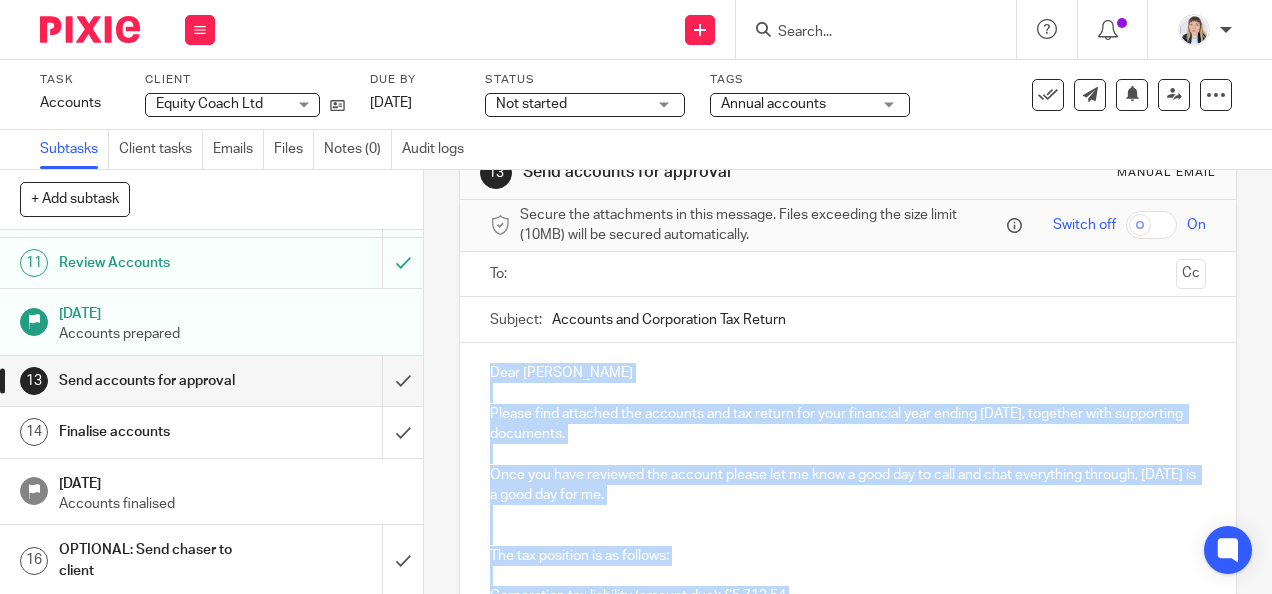 scroll, scrollTop: 800, scrollLeft: 0, axis: vertical 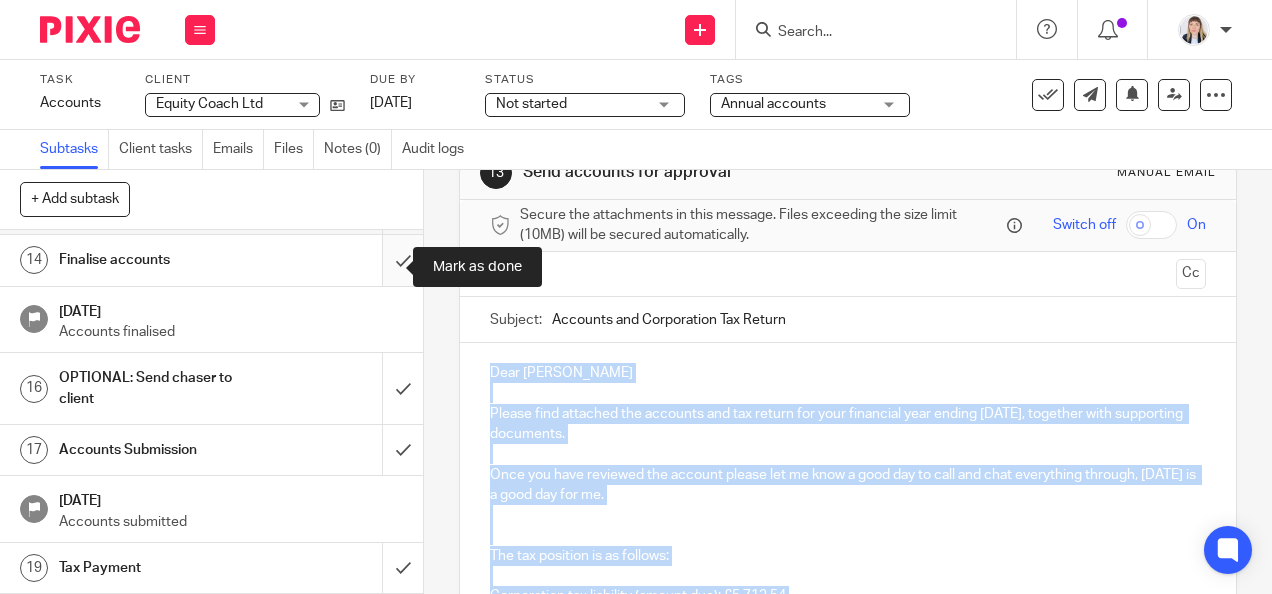 click at bounding box center [211, 260] 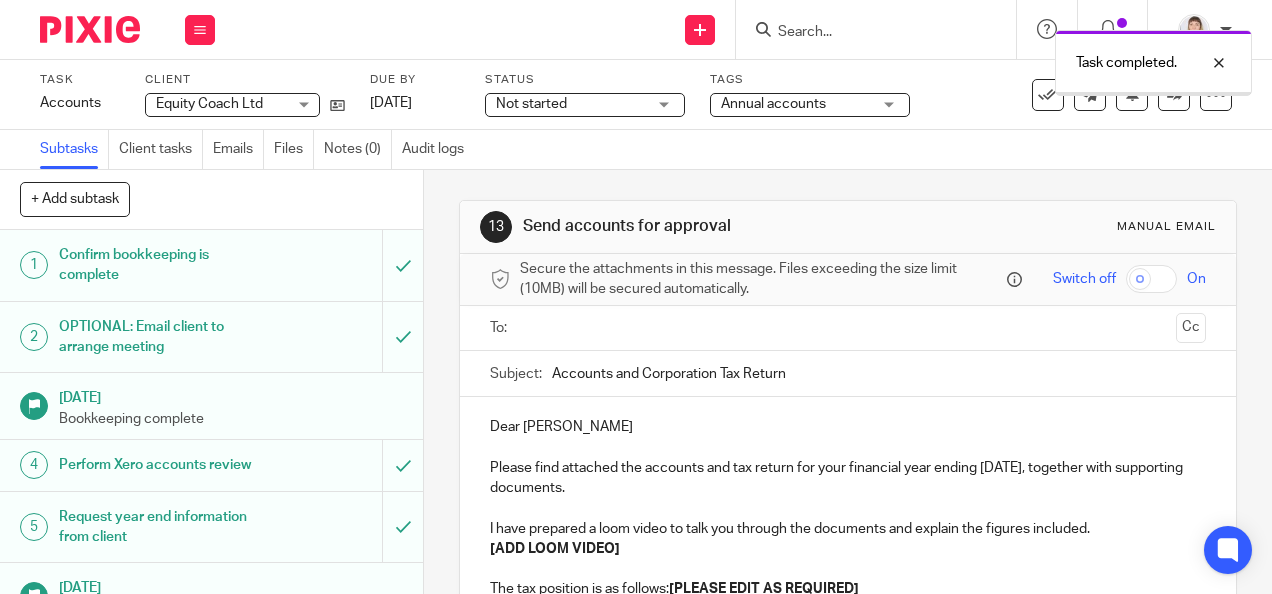 scroll, scrollTop: 0, scrollLeft: 0, axis: both 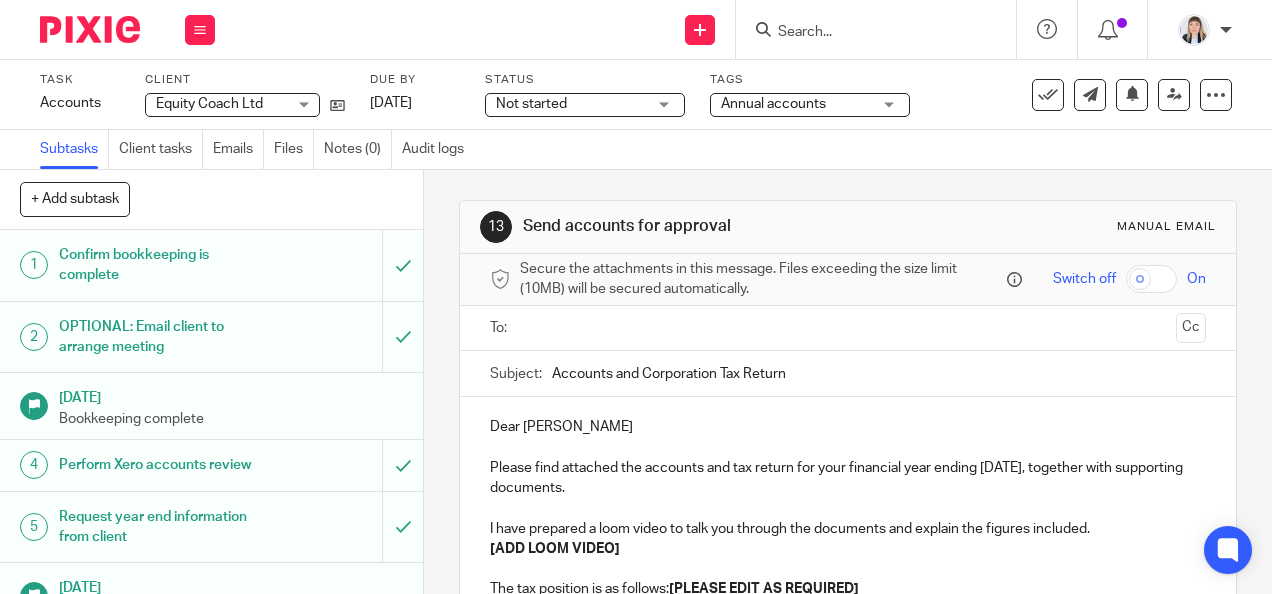 click at bounding box center [866, 33] 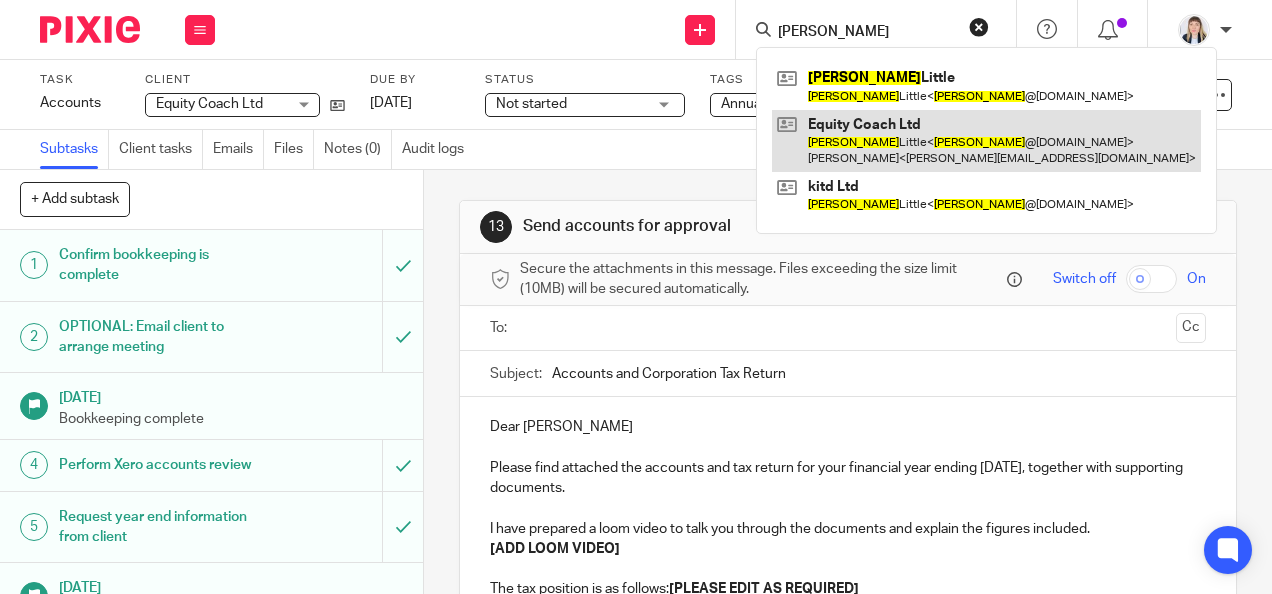 type on "[PERSON_NAME]" 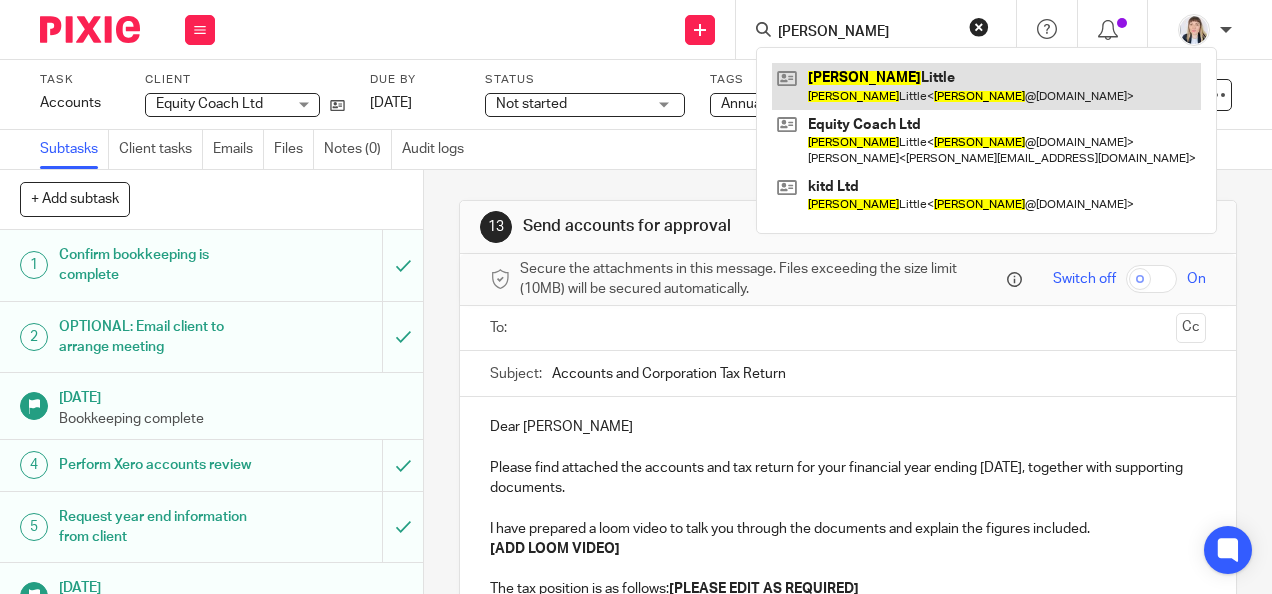 click at bounding box center (986, 86) 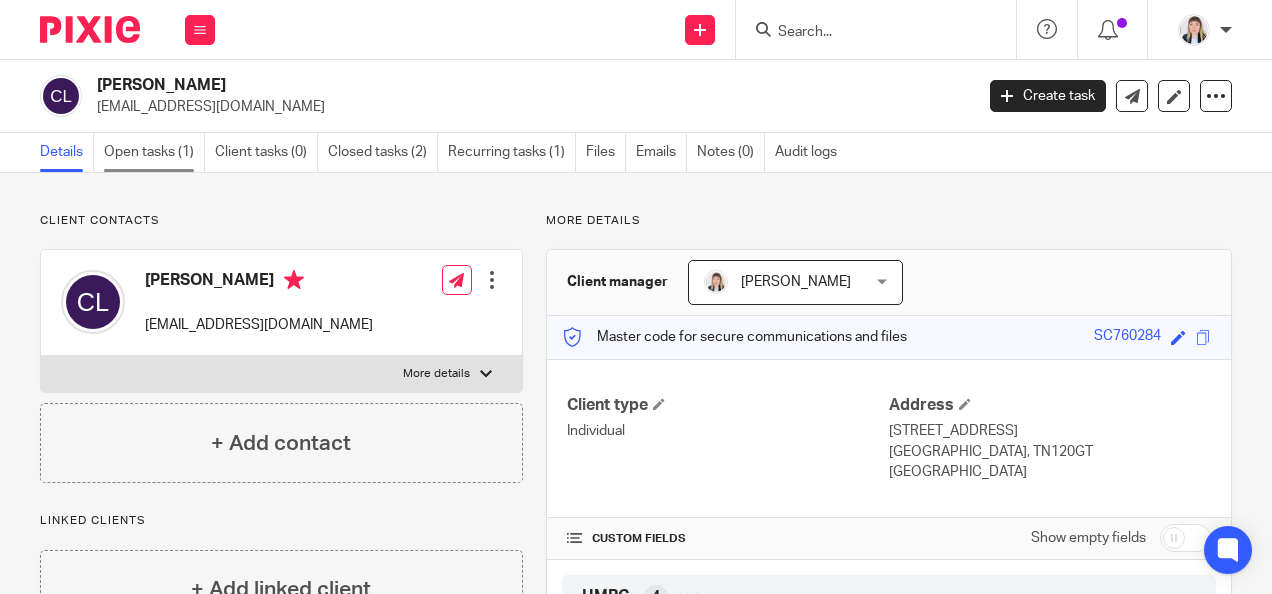 scroll, scrollTop: 0, scrollLeft: 0, axis: both 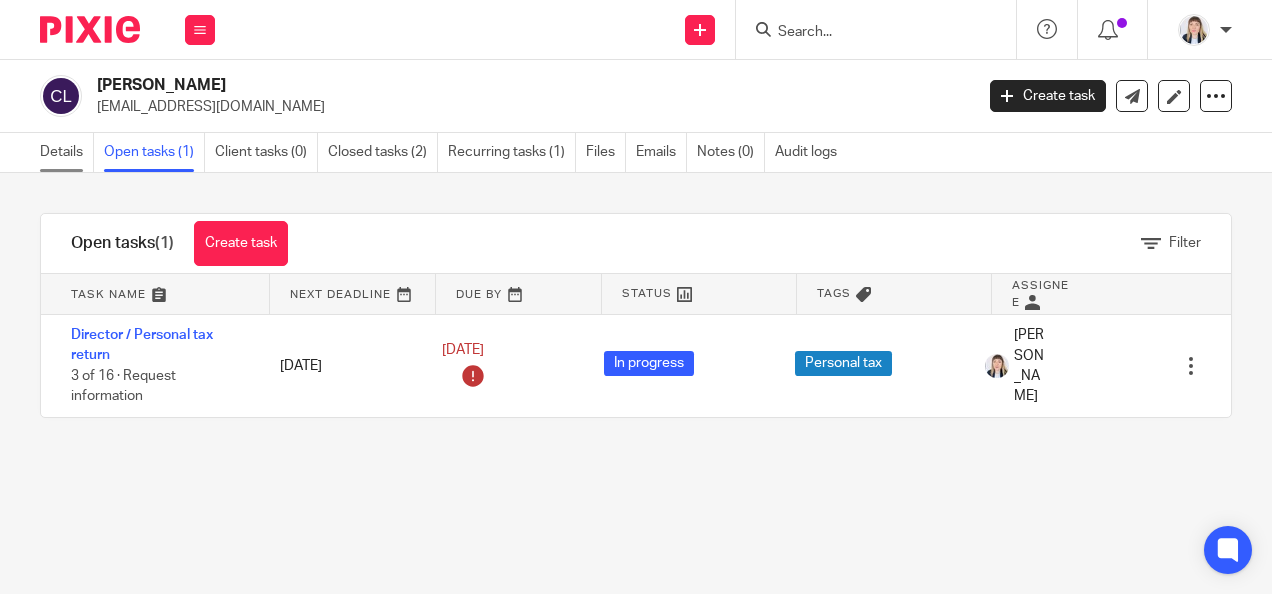 drag, startPoint x: 56, startPoint y: 142, endPoint x: 88, endPoint y: 153, distance: 33.83785 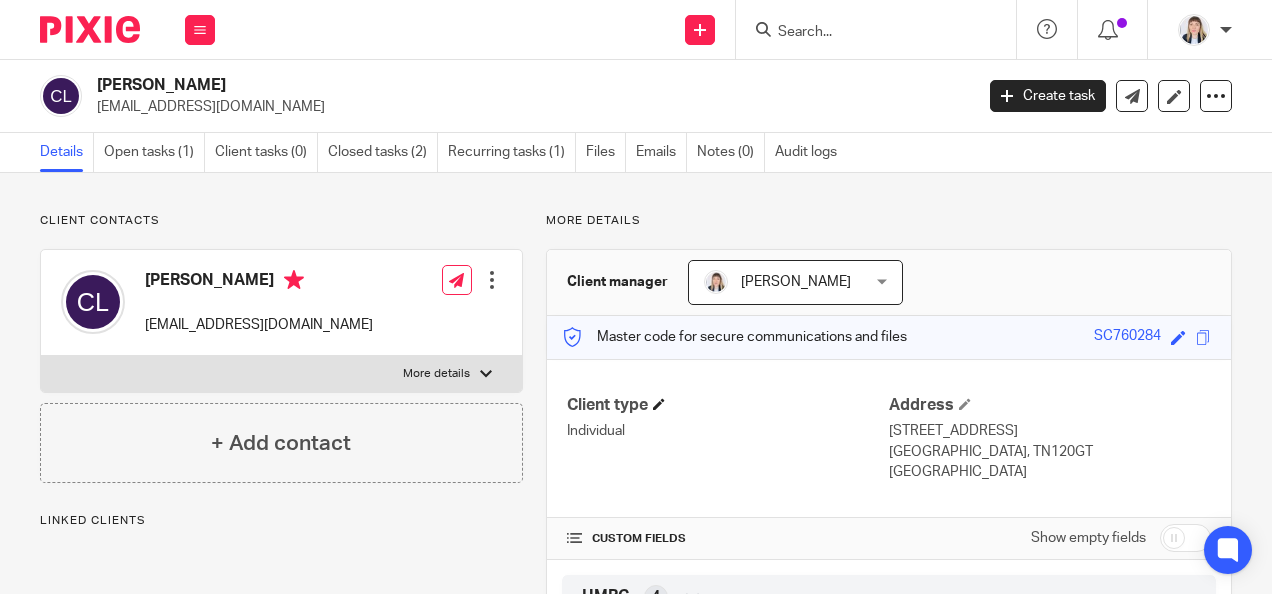 scroll, scrollTop: 0, scrollLeft: 0, axis: both 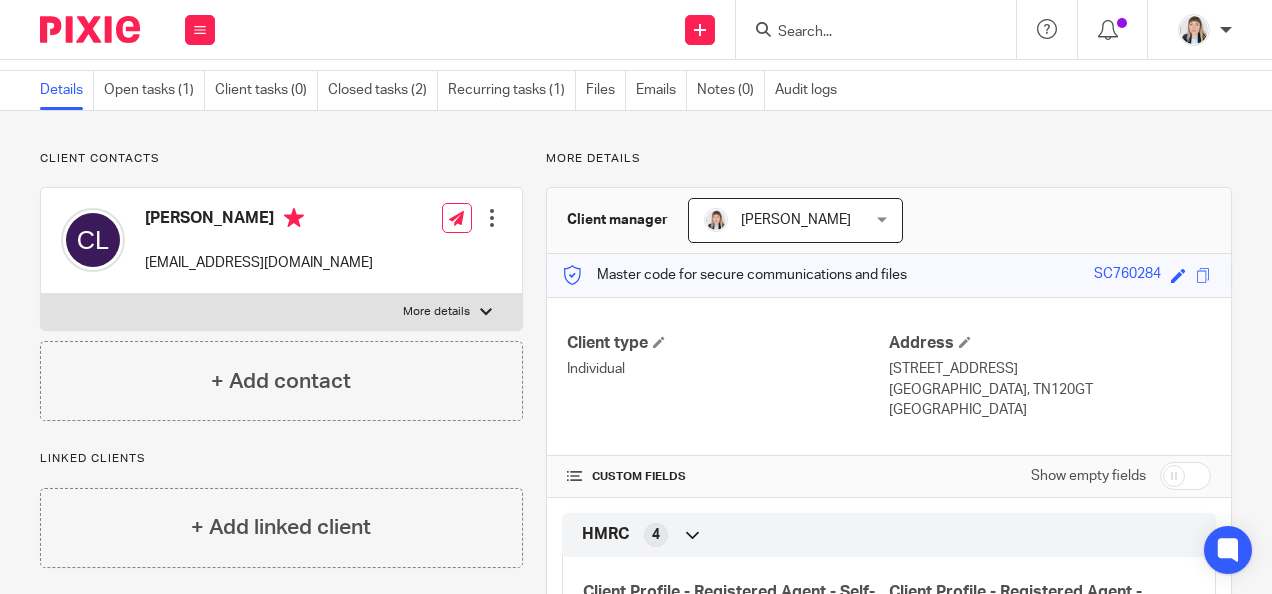 click on "More details" at bounding box center [281, 312] 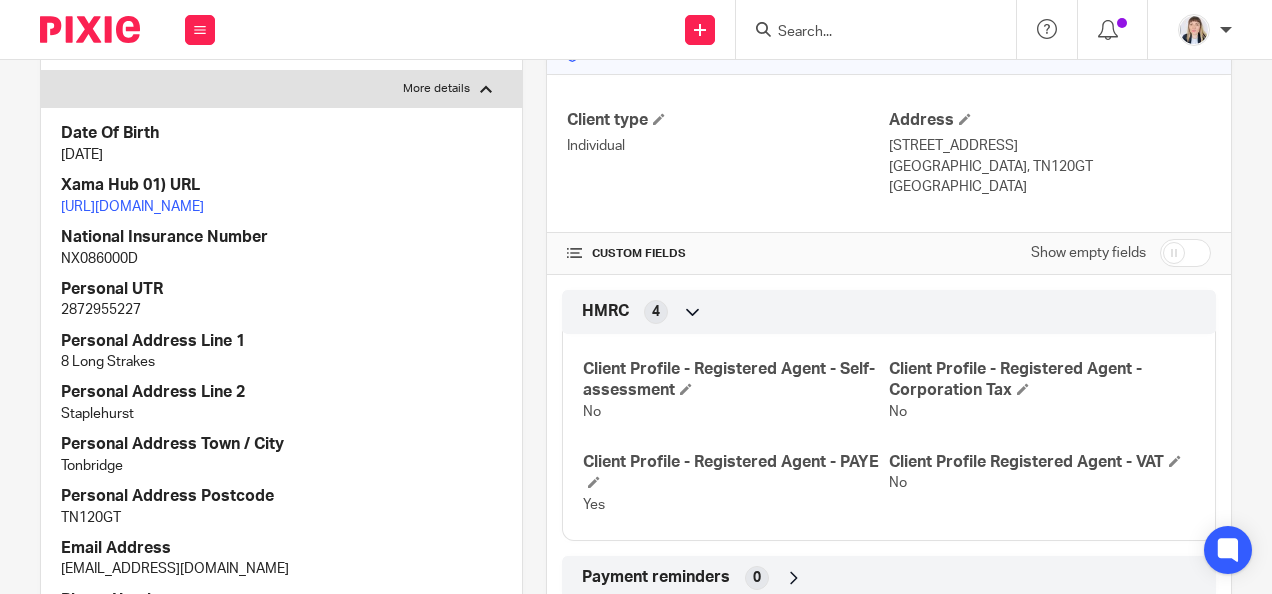scroll, scrollTop: 254, scrollLeft: 0, axis: vertical 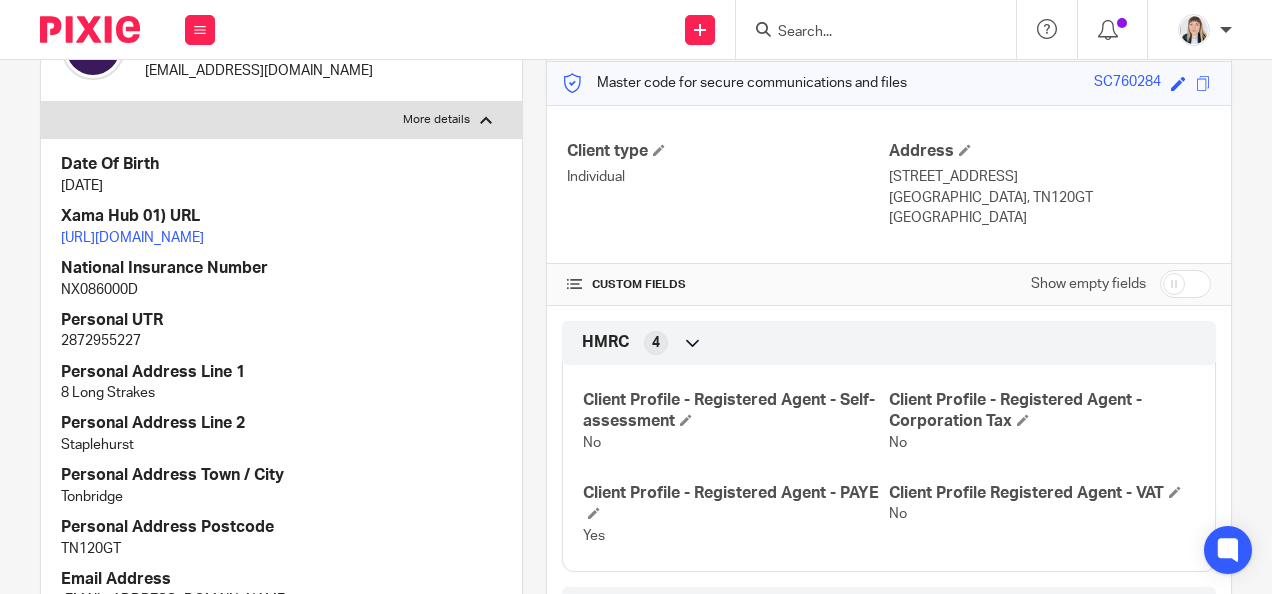 click at bounding box center [693, 343] 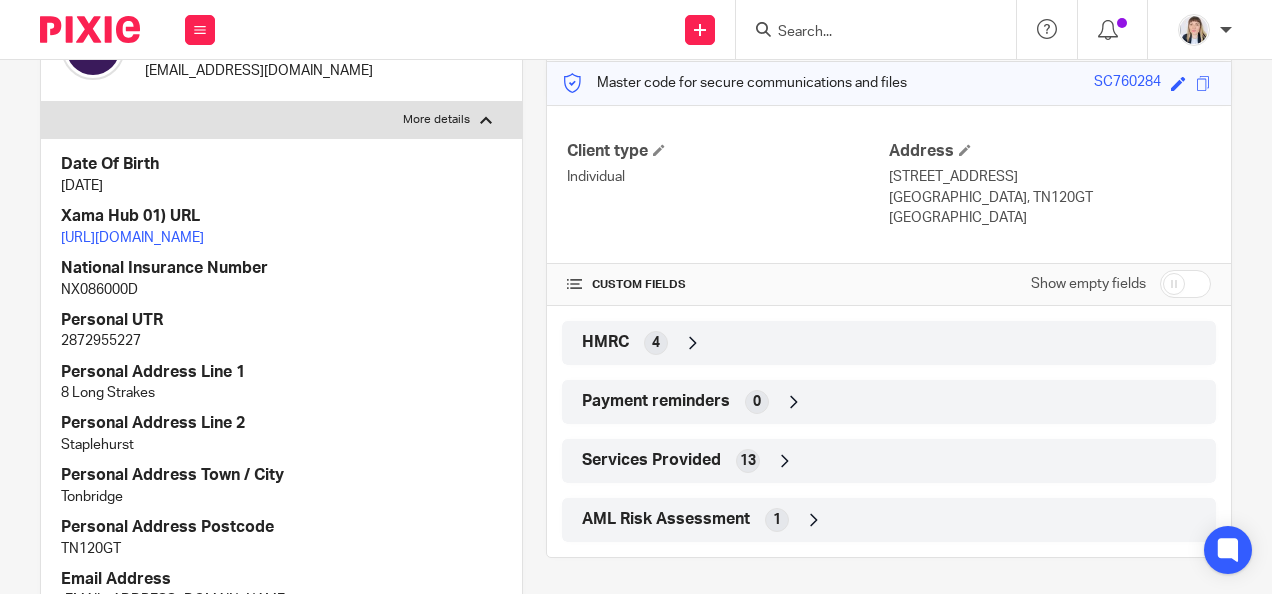 click at bounding box center [693, 343] 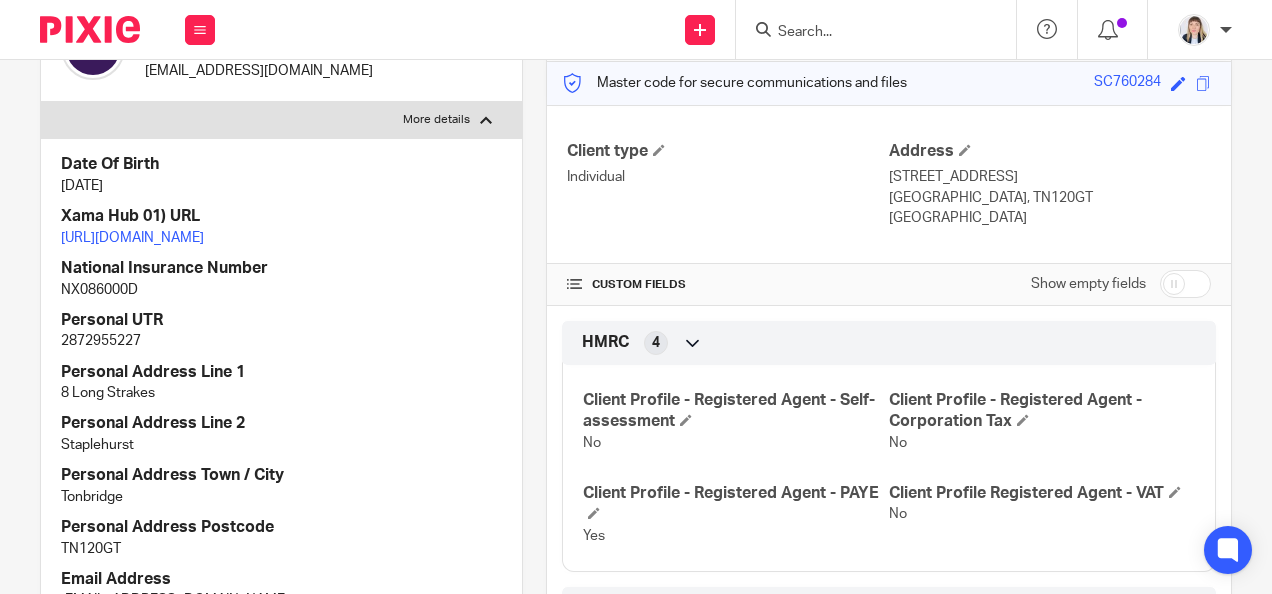 click at bounding box center (693, 343) 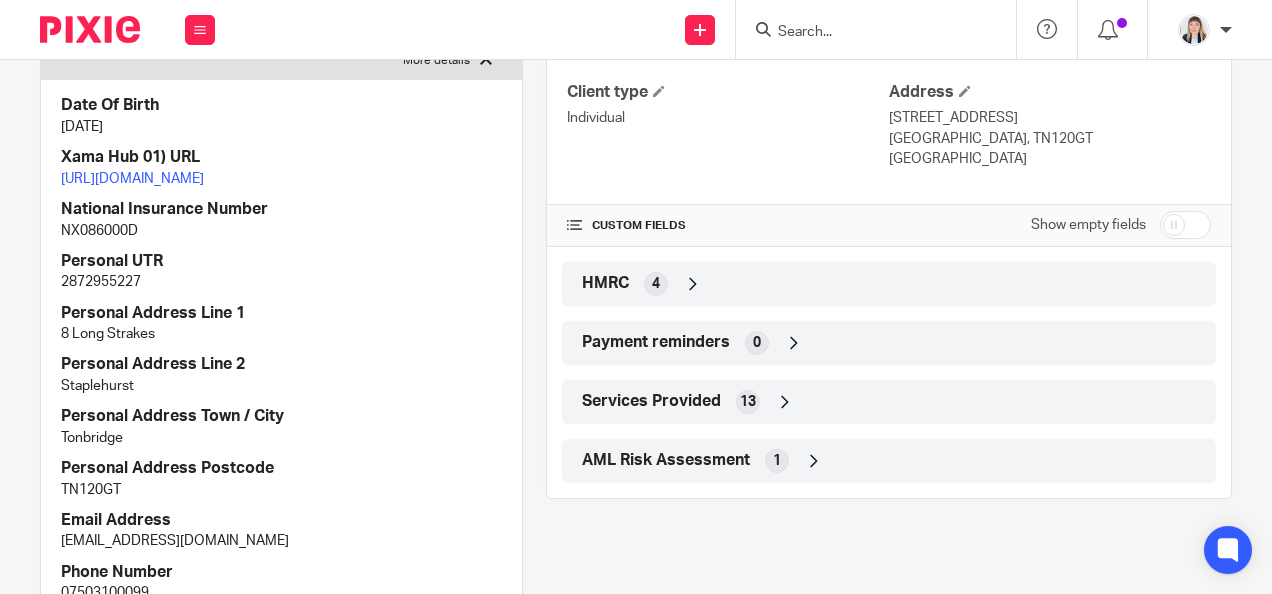 scroll, scrollTop: 354, scrollLeft: 0, axis: vertical 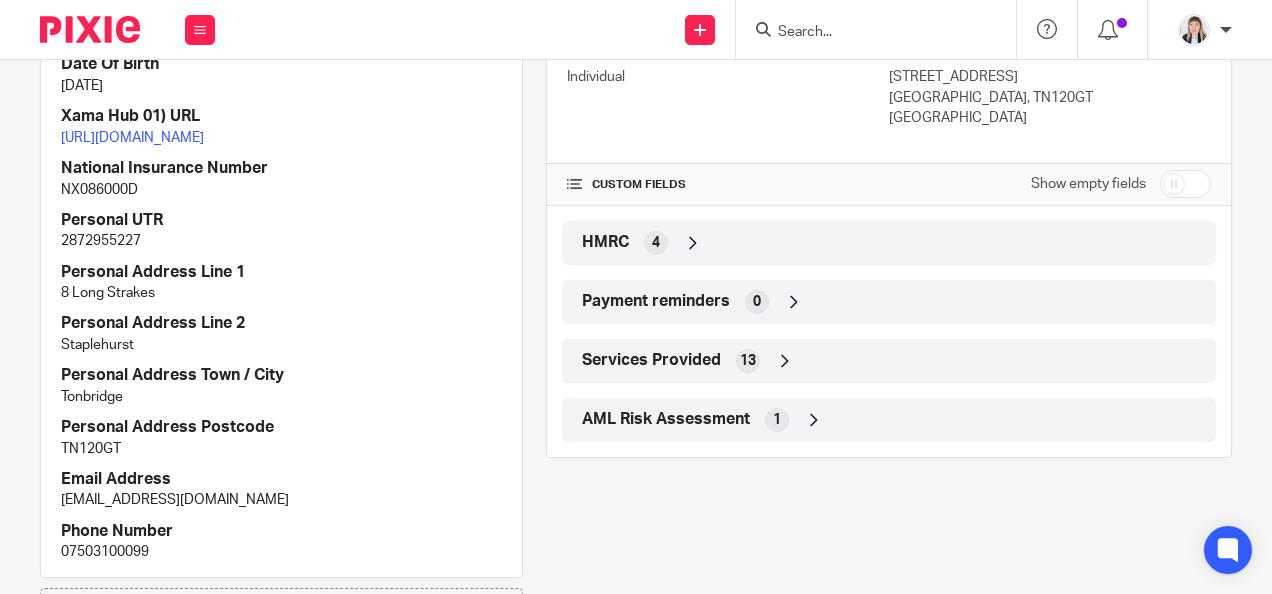 click at bounding box center (814, 420) 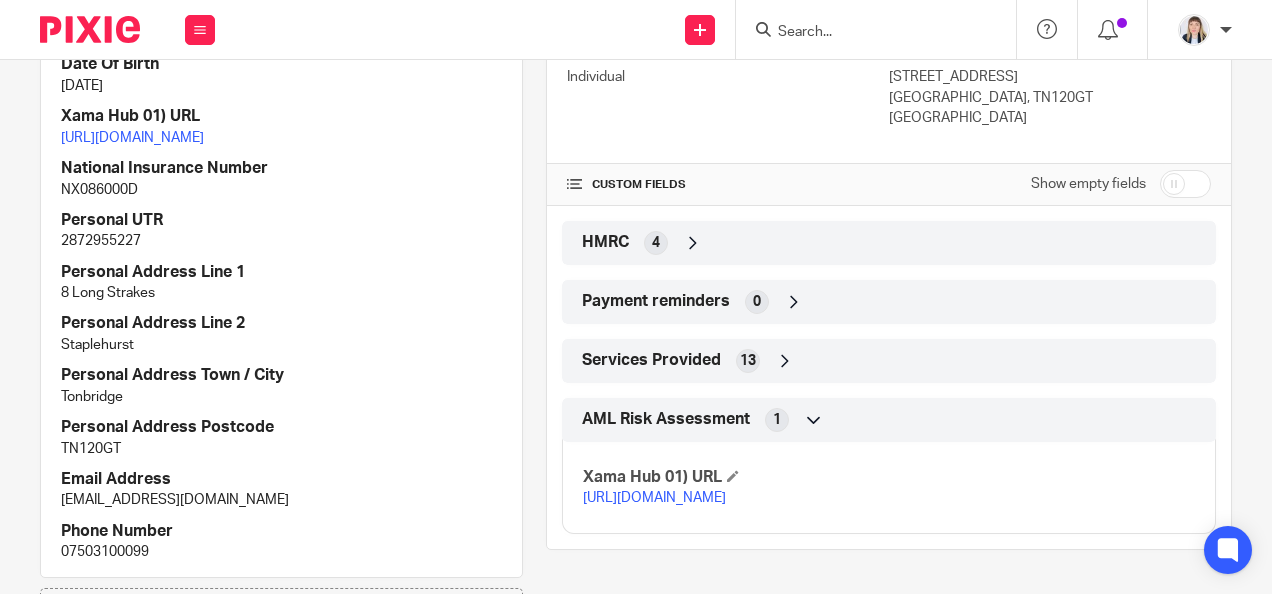 click at bounding box center (785, 361) 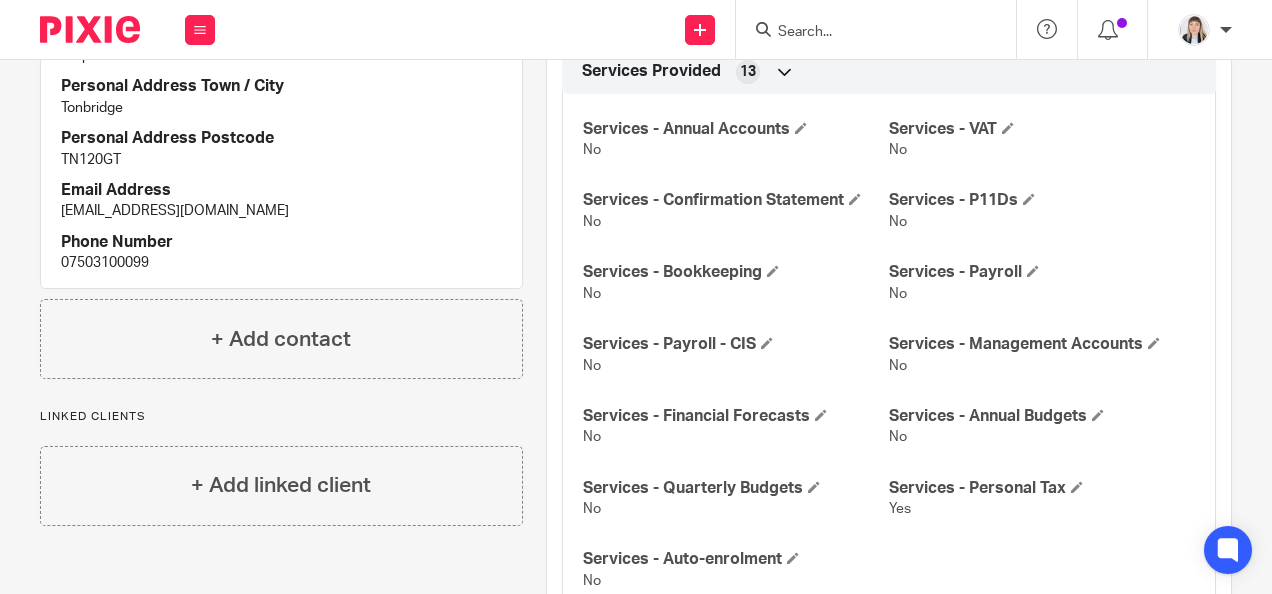 scroll, scrollTop: 454, scrollLeft: 0, axis: vertical 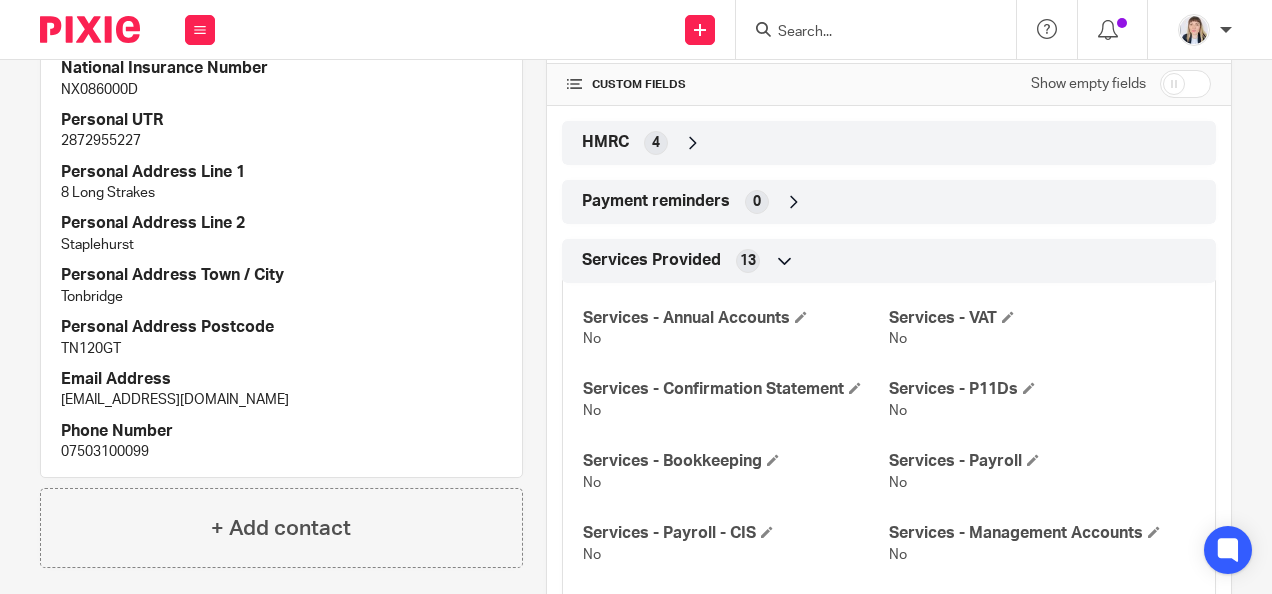 click at bounding box center [794, 202] 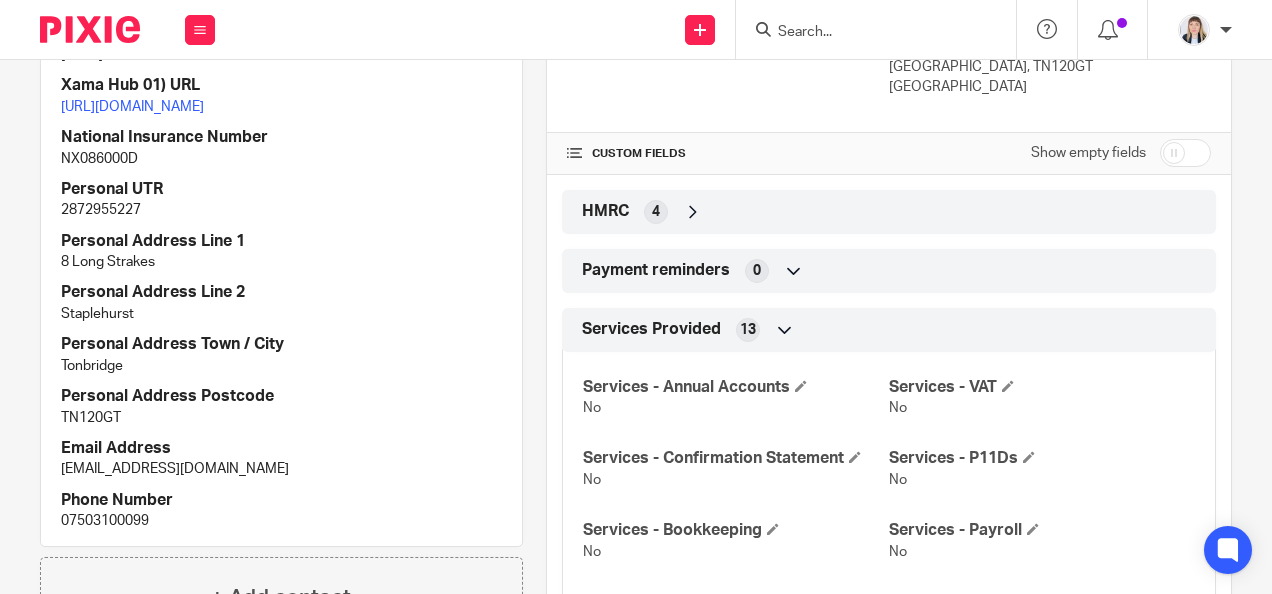 scroll, scrollTop: 354, scrollLeft: 0, axis: vertical 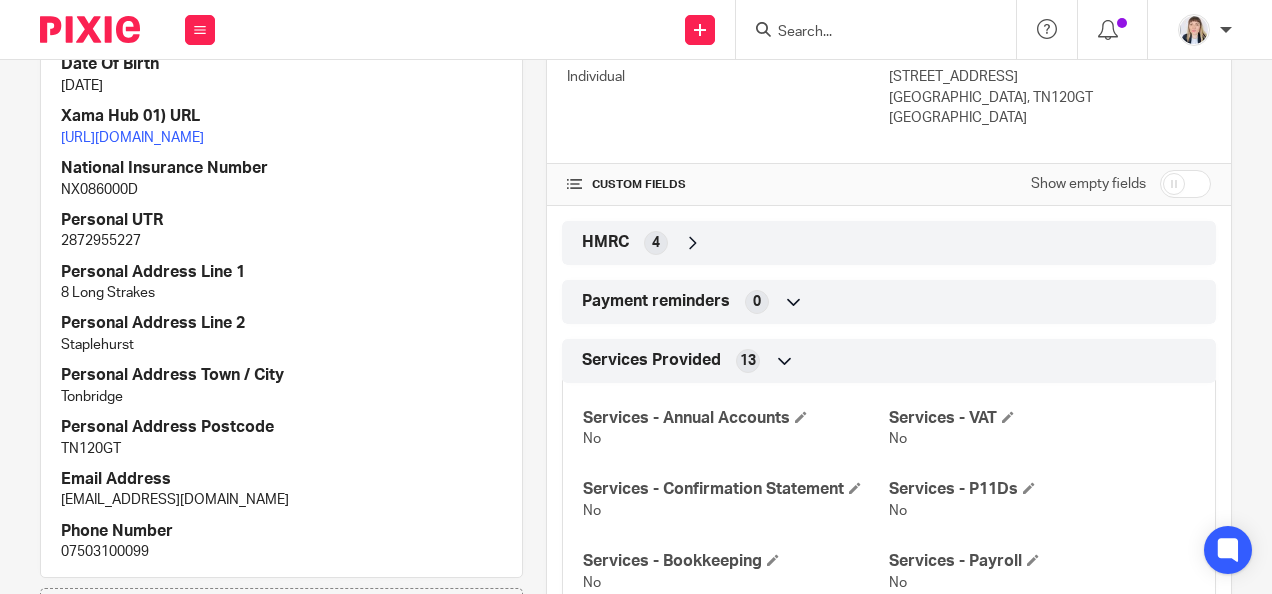 click at bounding box center (693, 243) 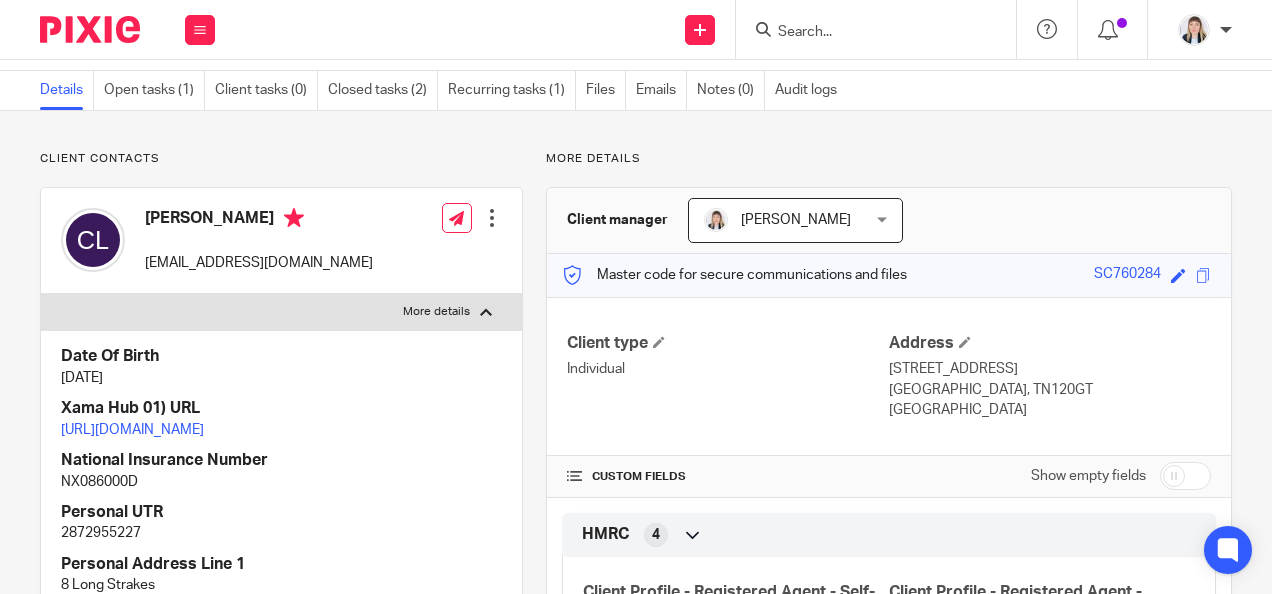 scroll, scrollTop: 54, scrollLeft: 0, axis: vertical 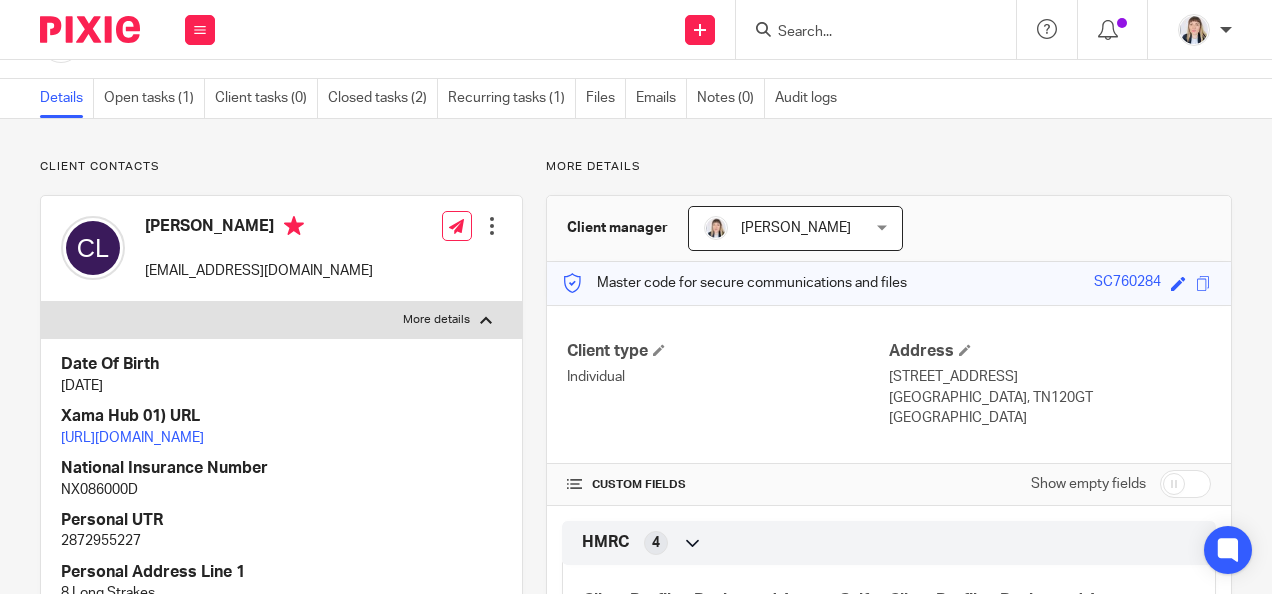 drag, startPoint x: 936, startPoint y: 189, endPoint x: 954, endPoint y: 172, distance: 24.758837 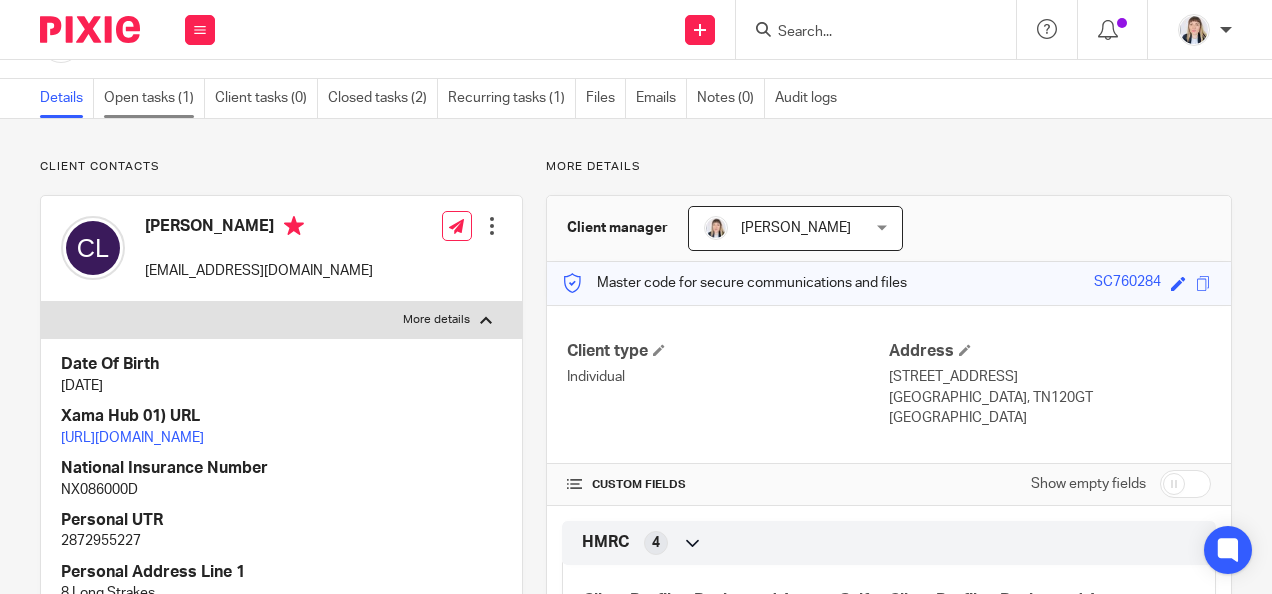 click on "Open tasks (1)" at bounding box center [154, 98] 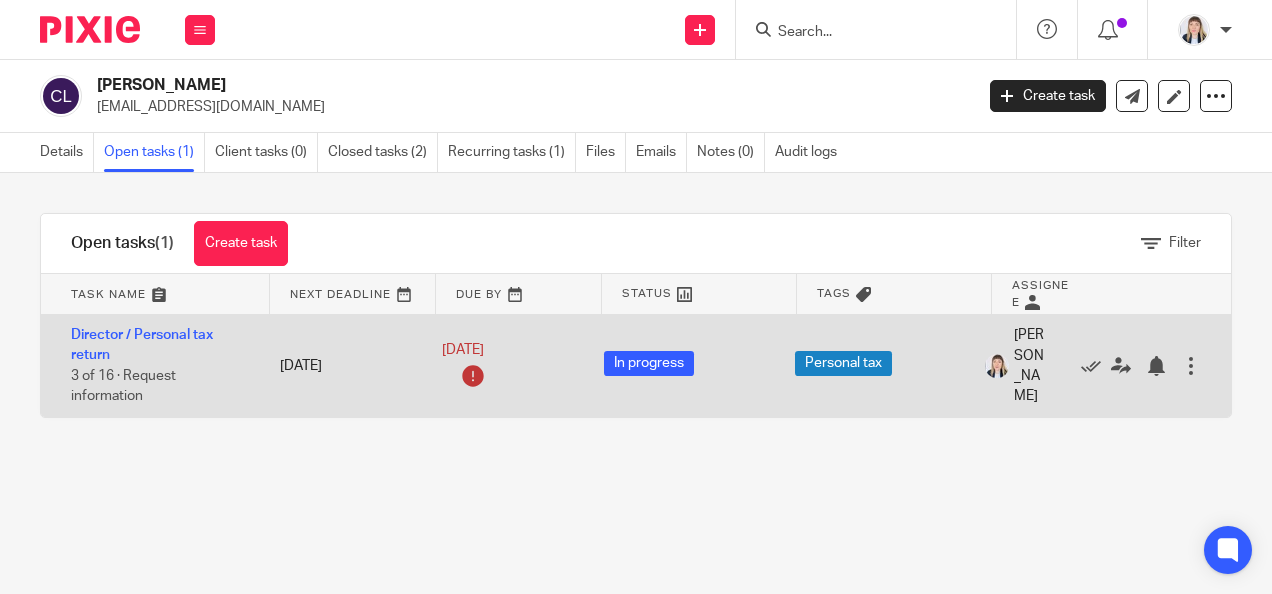 scroll, scrollTop: 0, scrollLeft: 0, axis: both 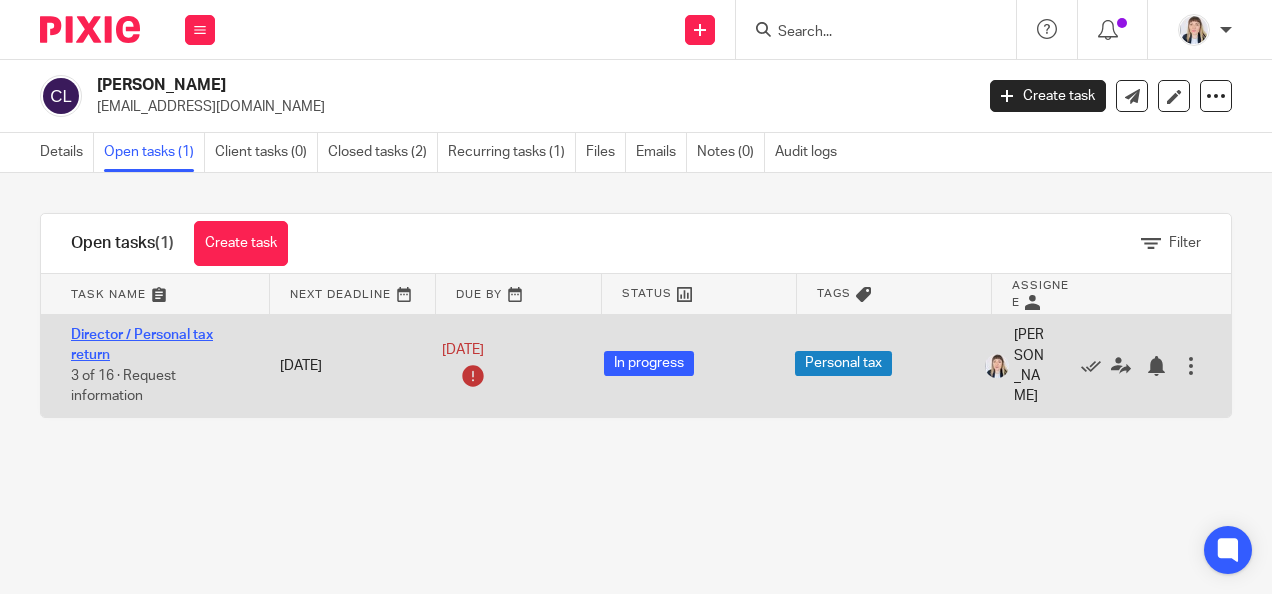 click on "Director / Personal tax return" at bounding box center (142, 345) 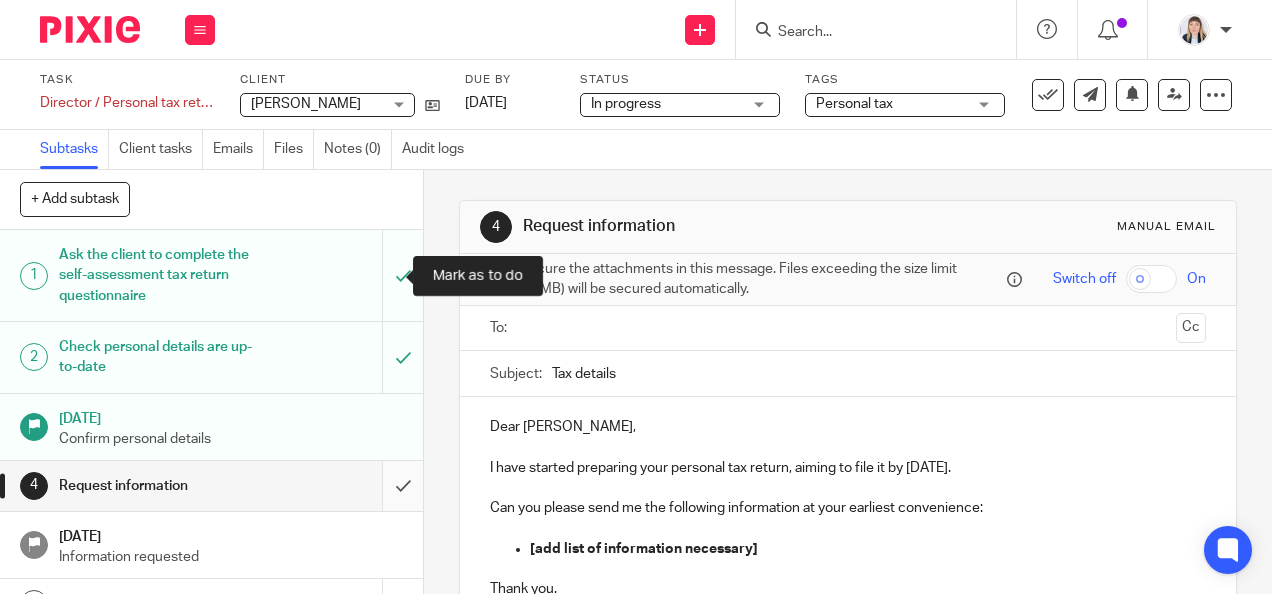 scroll, scrollTop: 0, scrollLeft: 0, axis: both 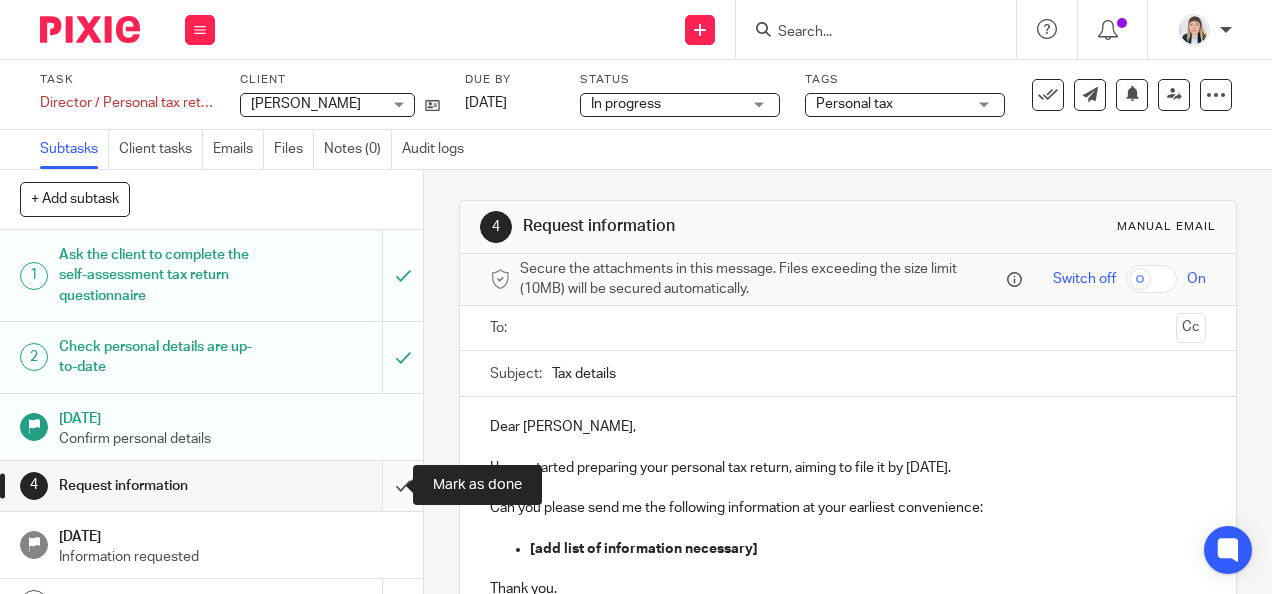 click at bounding box center (211, 486) 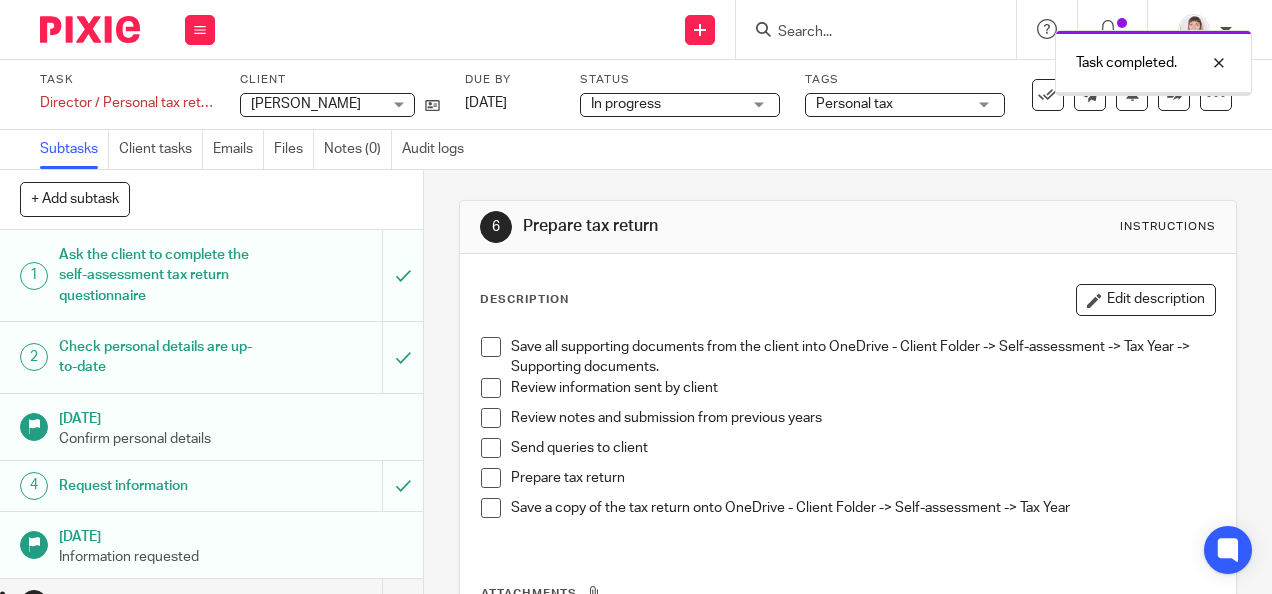 scroll, scrollTop: 0, scrollLeft: 0, axis: both 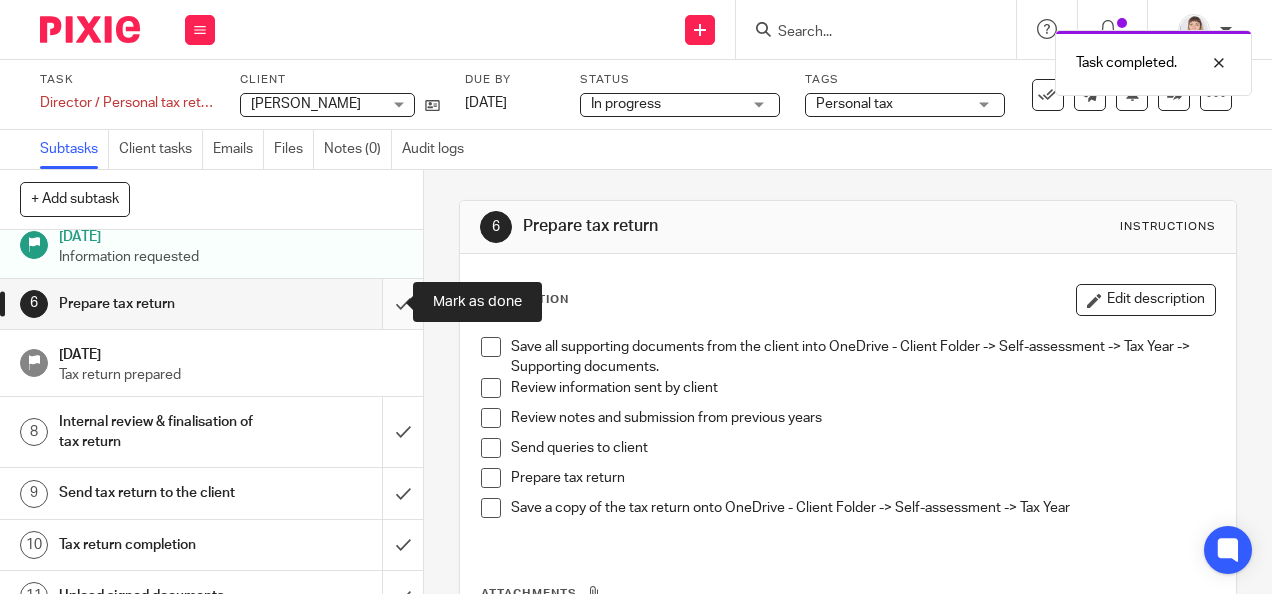 click at bounding box center [211, 304] 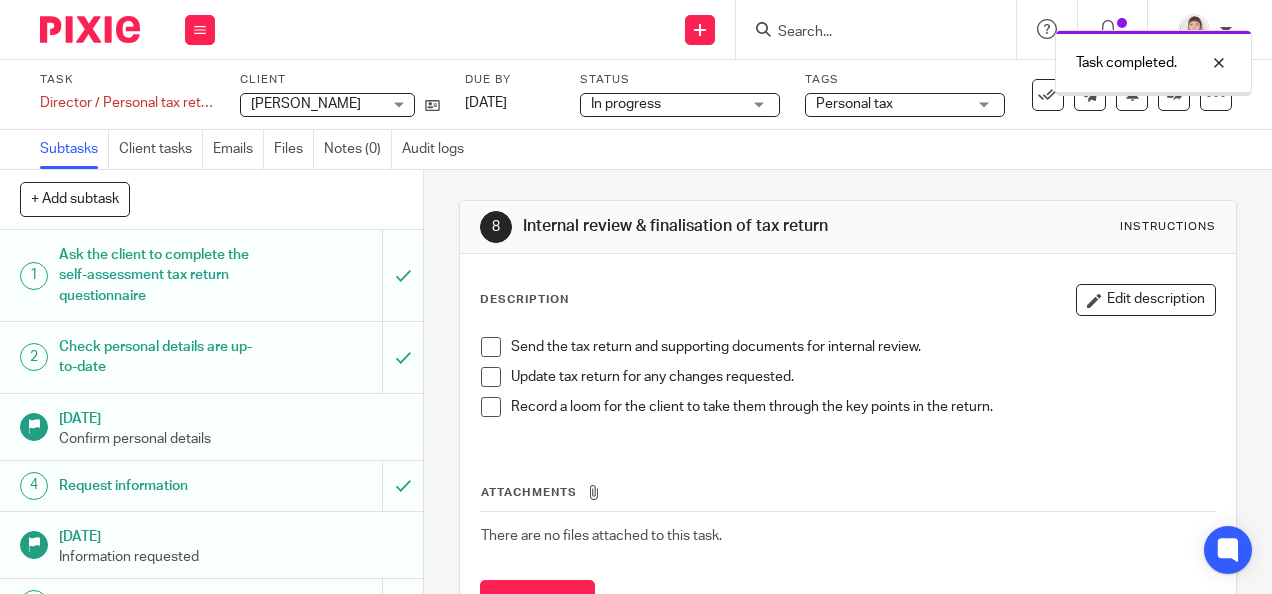 scroll, scrollTop: 0, scrollLeft: 0, axis: both 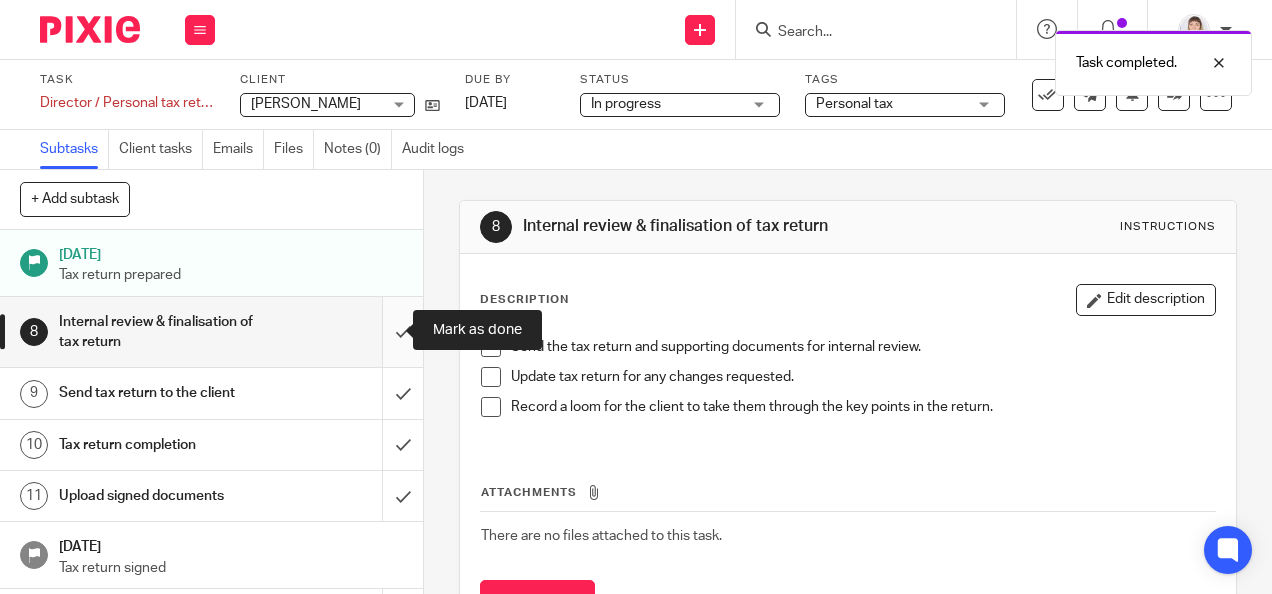 click at bounding box center (211, 332) 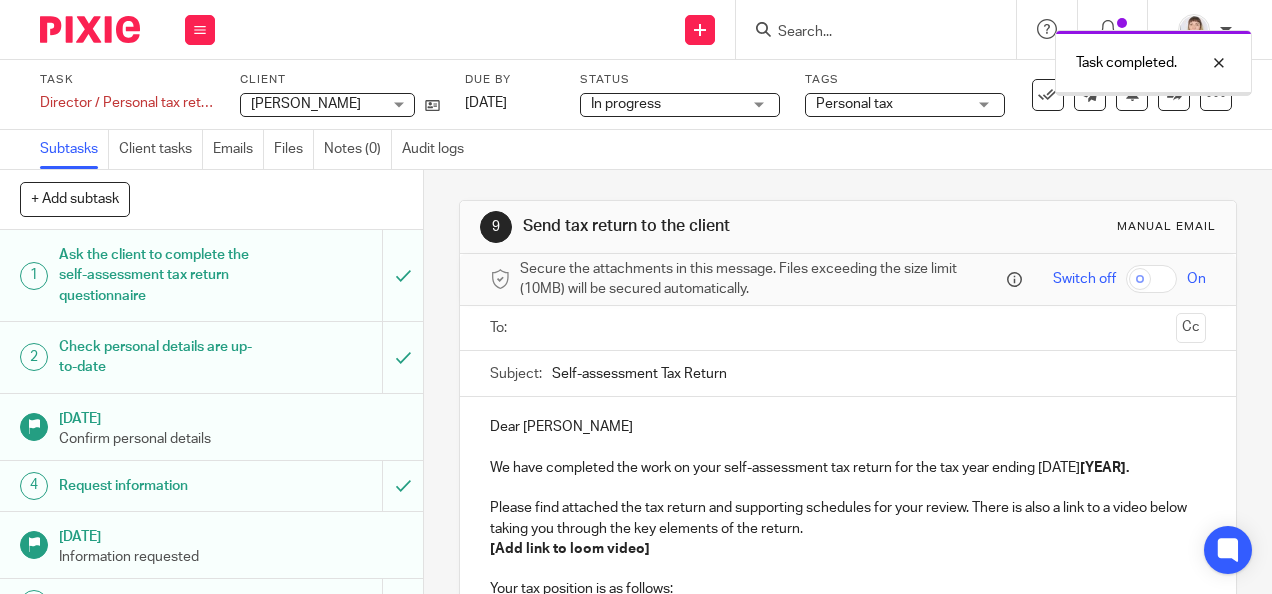scroll, scrollTop: 0, scrollLeft: 0, axis: both 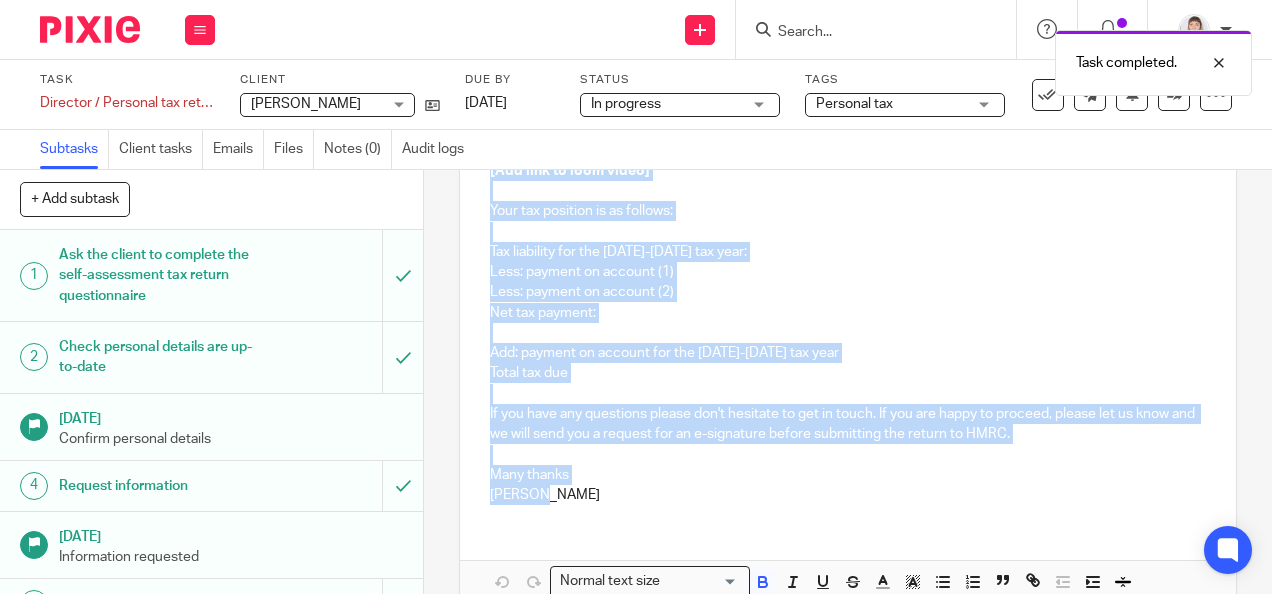 drag, startPoint x: 485, startPoint y: 229, endPoint x: 545, endPoint y: 458, distance: 236.7298 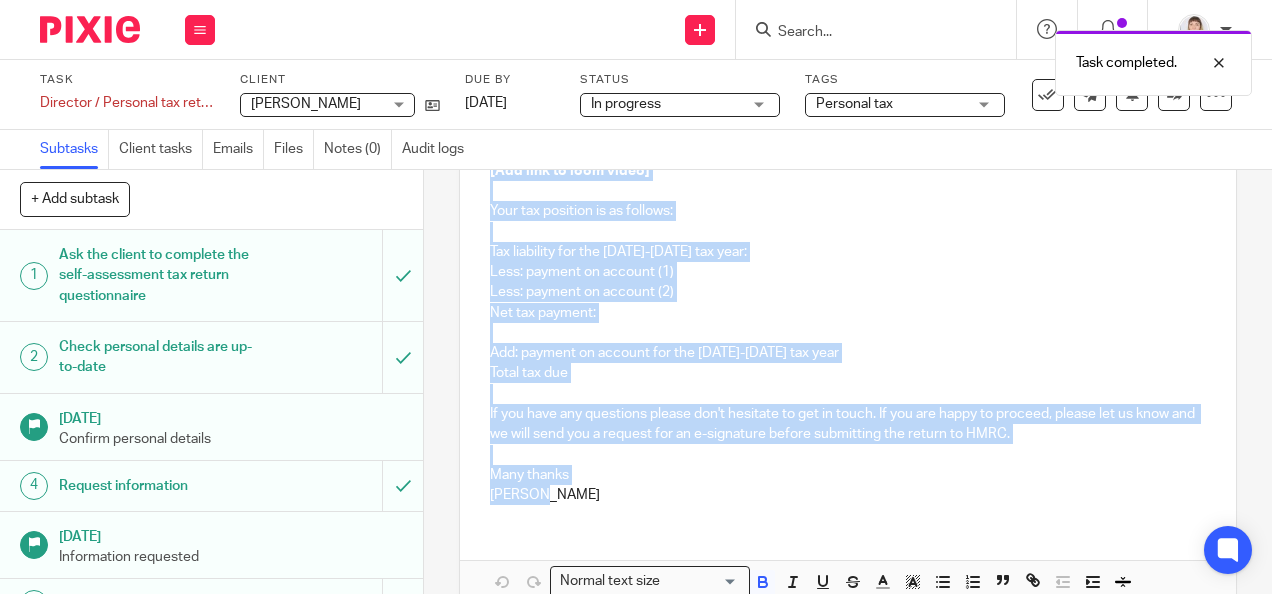 copy on "Dear Clive We have completed the work on your self-assessment tax return for the tax year ending 5th April  [YEAR]. Please find attached the tax return and supporting schedules for your review. There is also a link to a video below taking you through the key elements of the return. [Add link to loom video] Your tax position is as follows: Tax liability for the 2024-2025 tax year: Less: payment on account (1) Less: payment on account (2) Net tax payment: Add: payment on account for the 2025-2026 tax year Total tax due If you have any questions please don't hesitate to get in touch. If you are happy to proceed, please let us know and we will send you a request for an e-signature before submitting the return to HMRC. Many thanks Carlean" 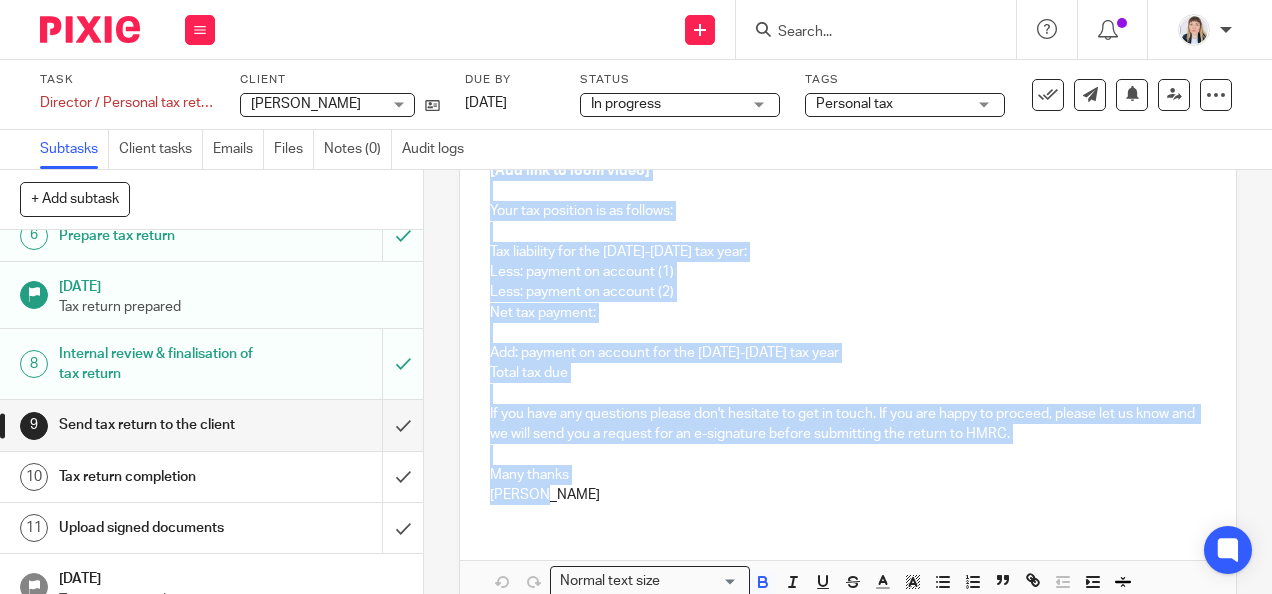 scroll, scrollTop: 400, scrollLeft: 0, axis: vertical 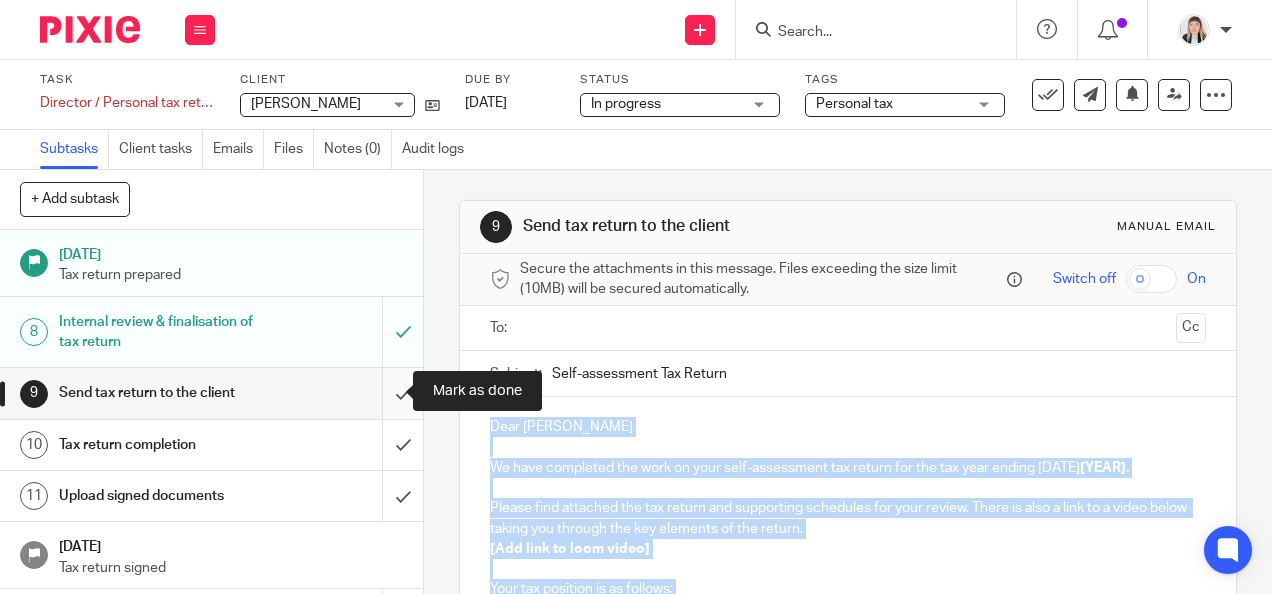 click at bounding box center [211, 393] 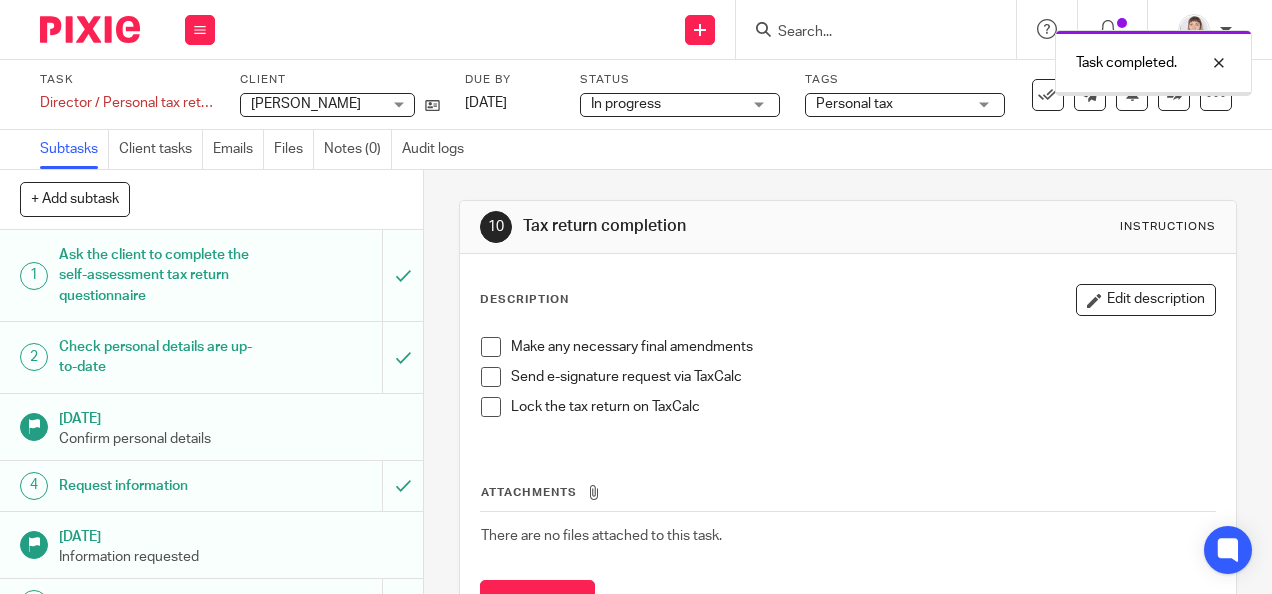 scroll, scrollTop: 0, scrollLeft: 0, axis: both 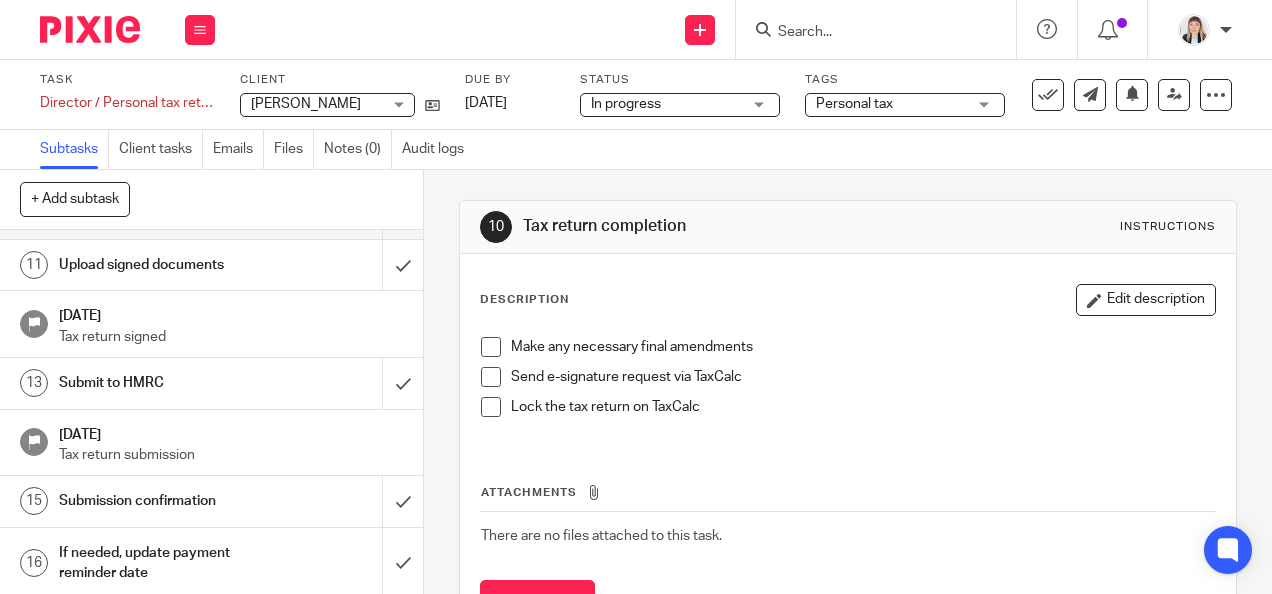 click on "If needed, update payment reminder date" at bounding box center (160, 563) 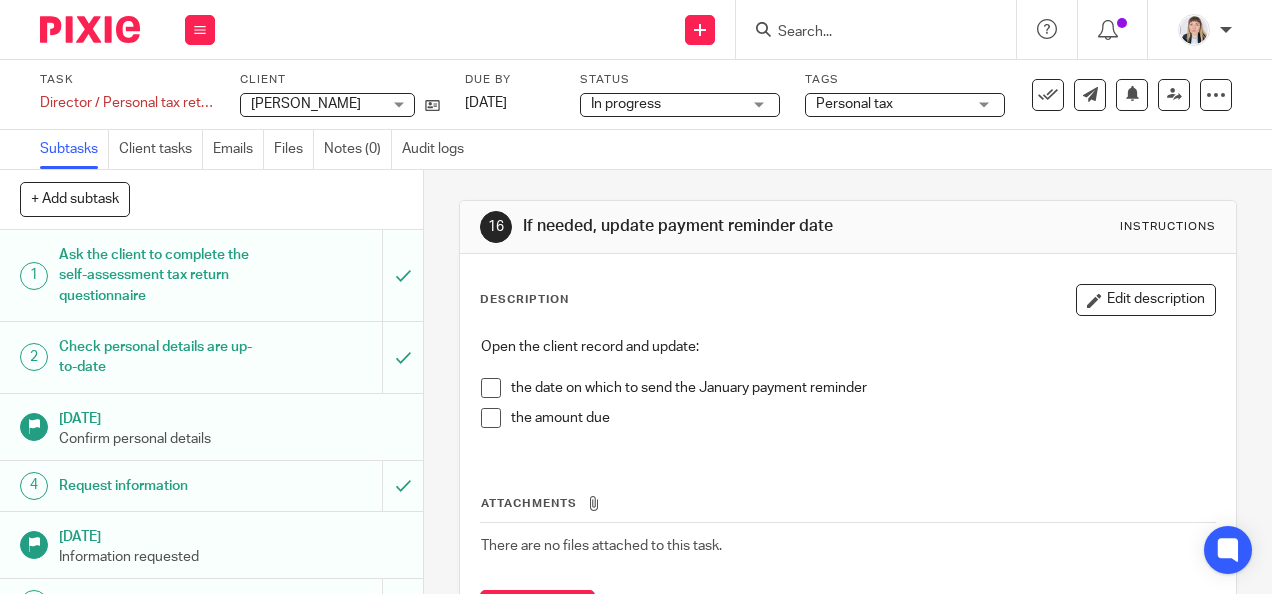scroll, scrollTop: 0, scrollLeft: 0, axis: both 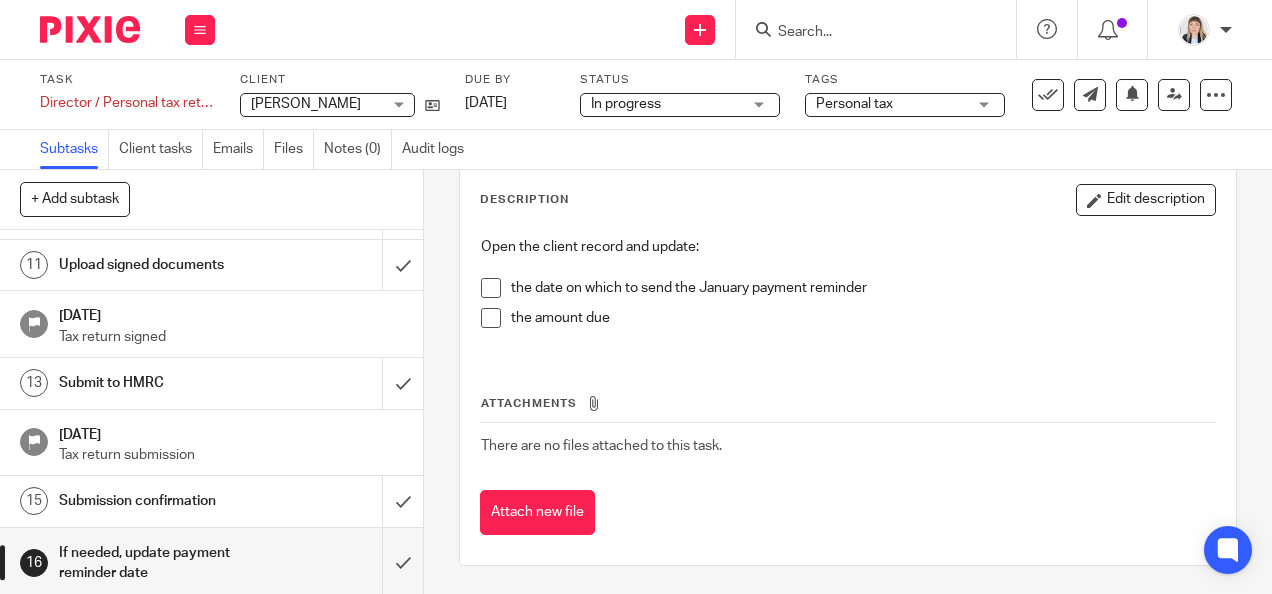 click on "Submission confirmation" at bounding box center [160, 501] 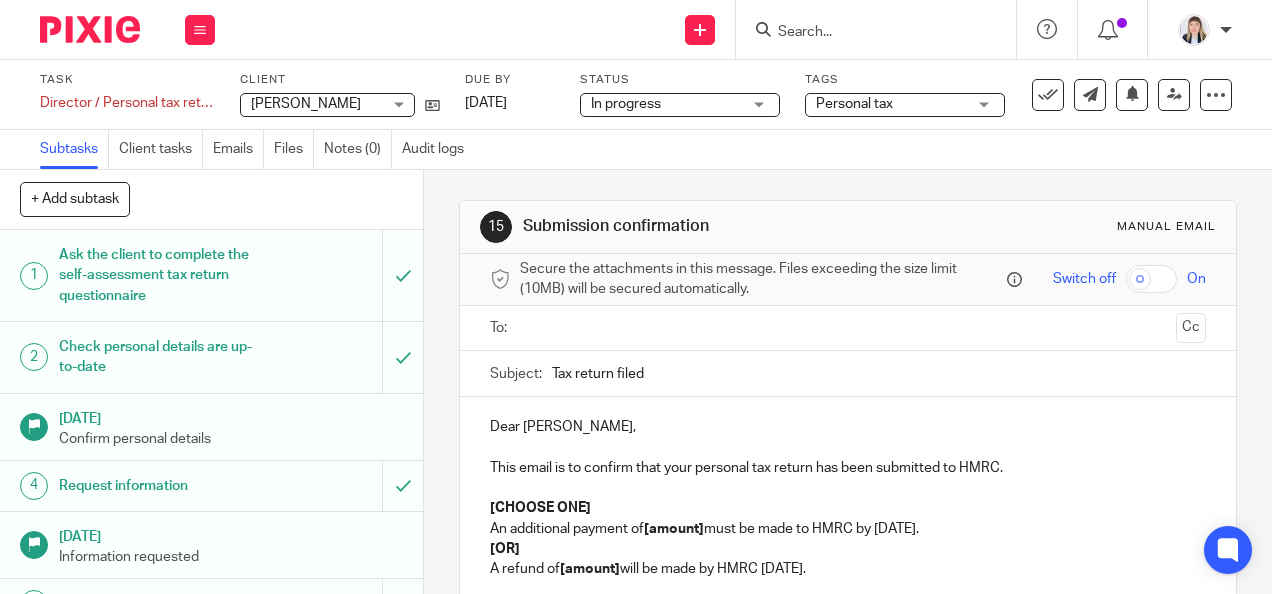 scroll, scrollTop: 0, scrollLeft: 0, axis: both 